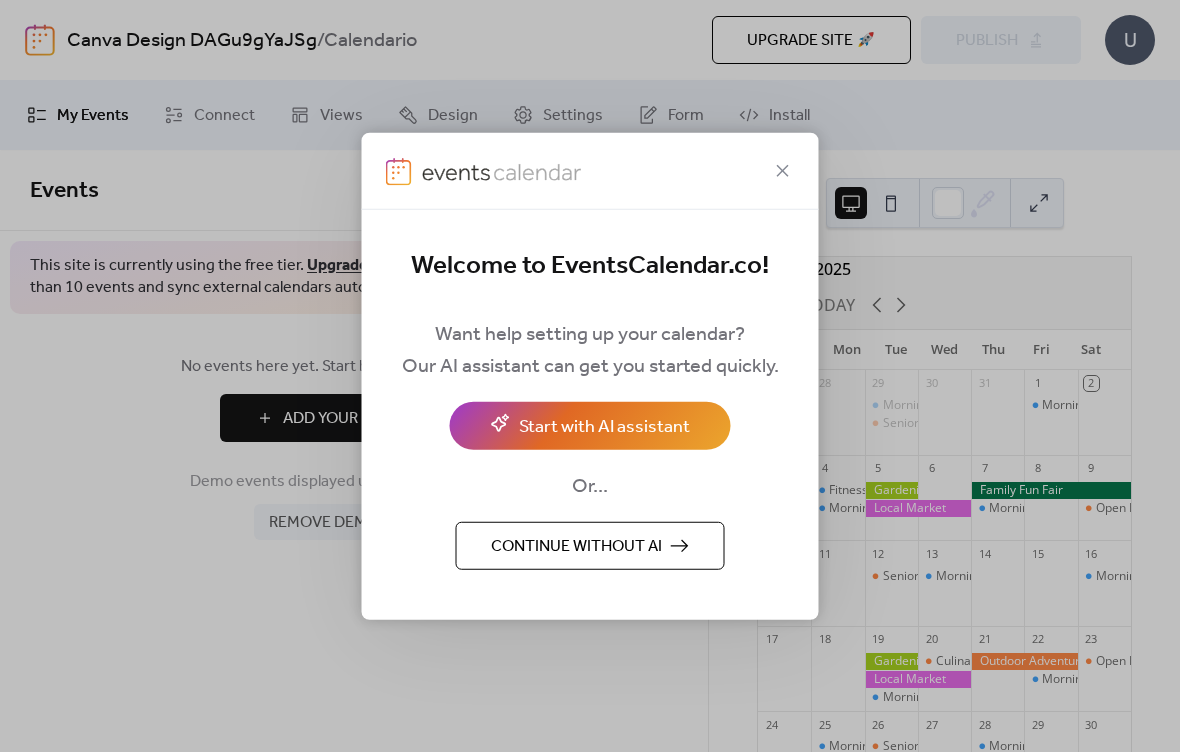scroll, scrollTop: 0, scrollLeft: 0, axis: both 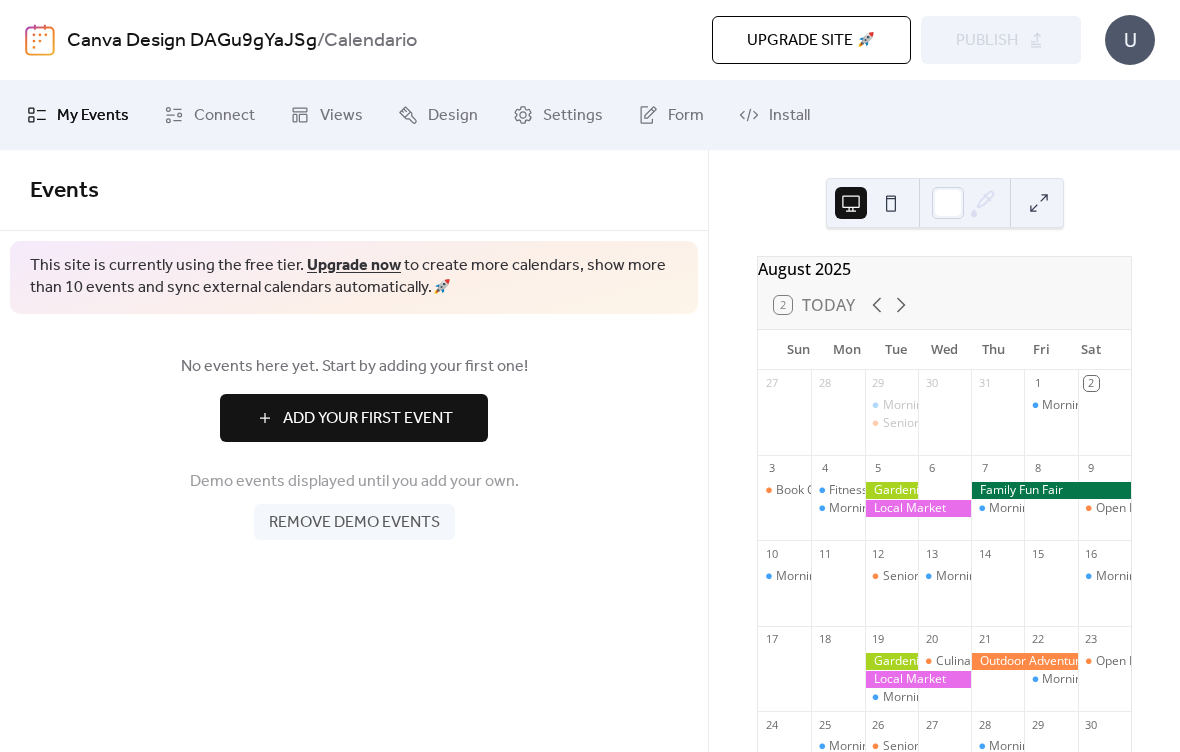 click on "Remove demo events" at bounding box center (354, 523) 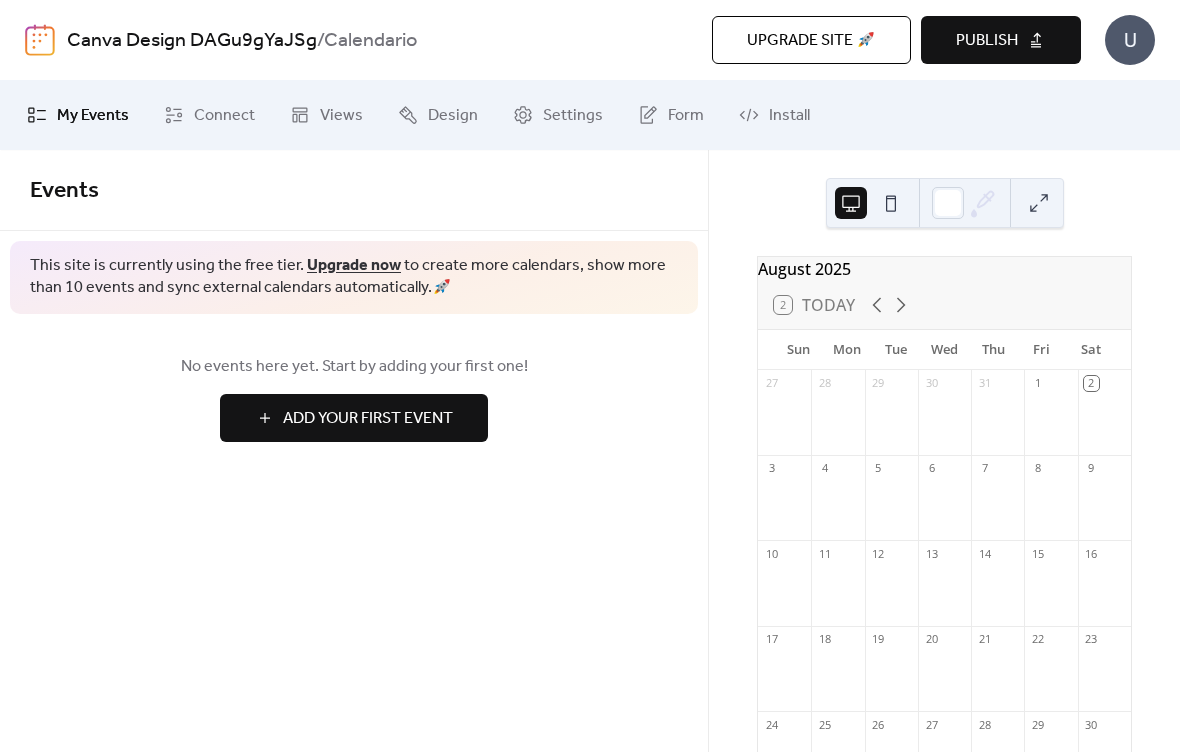 click 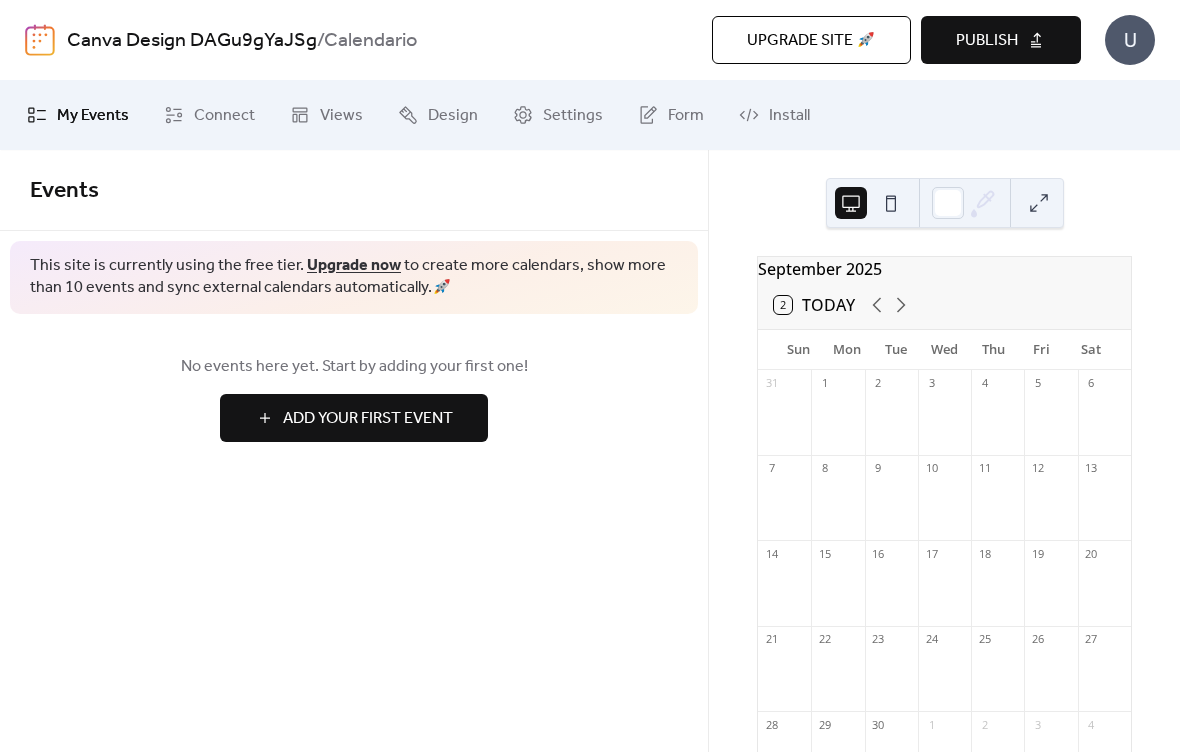click 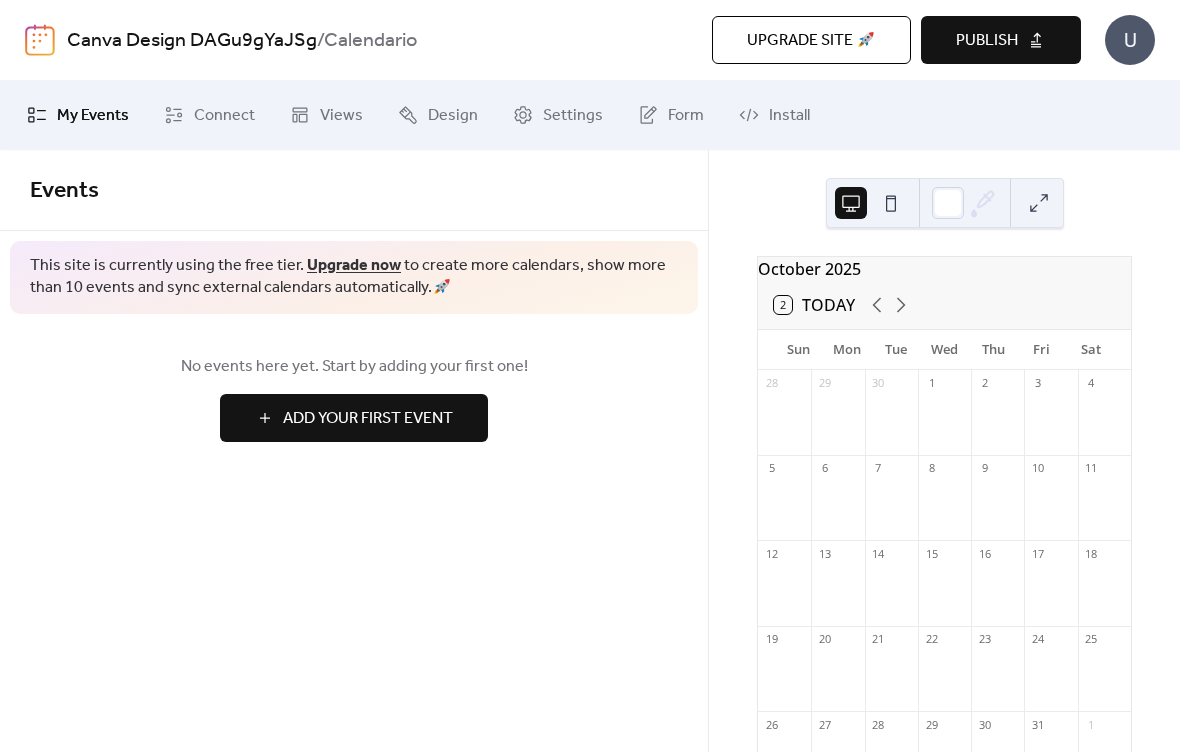 click 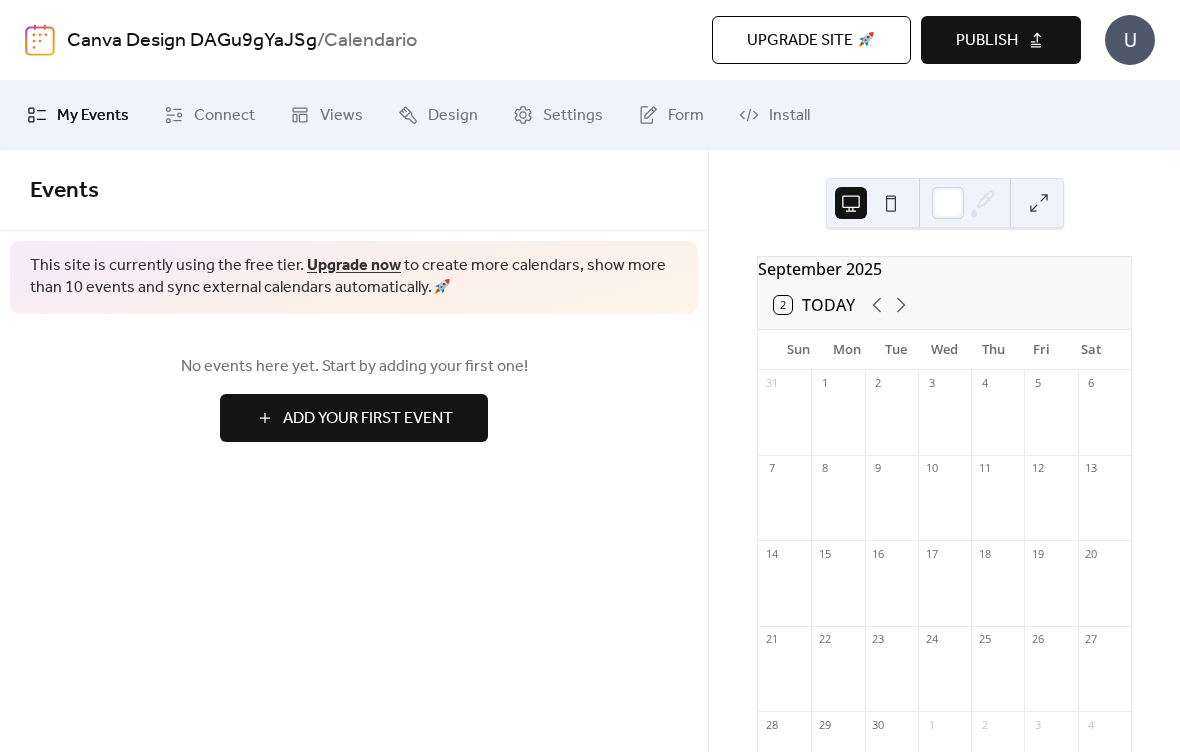 scroll, scrollTop: 0, scrollLeft: 0, axis: both 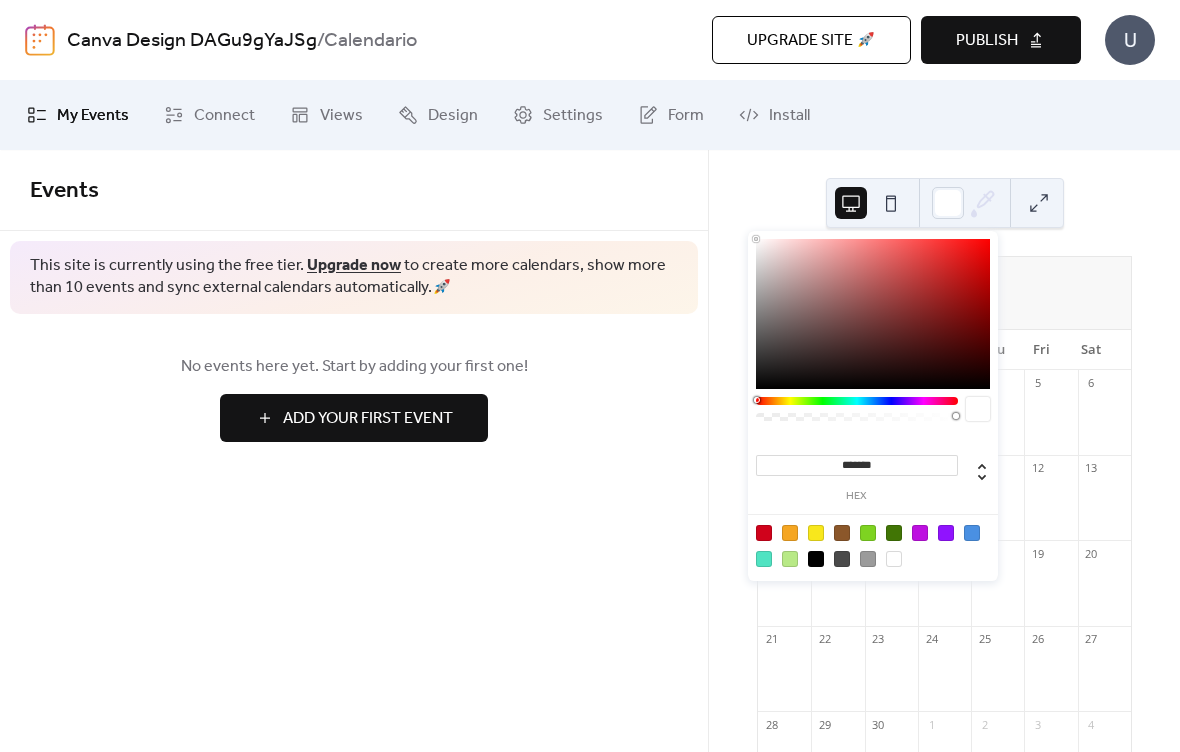 click on "No events here yet. Start by adding your first one! Add Your First Event" at bounding box center [354, 398] 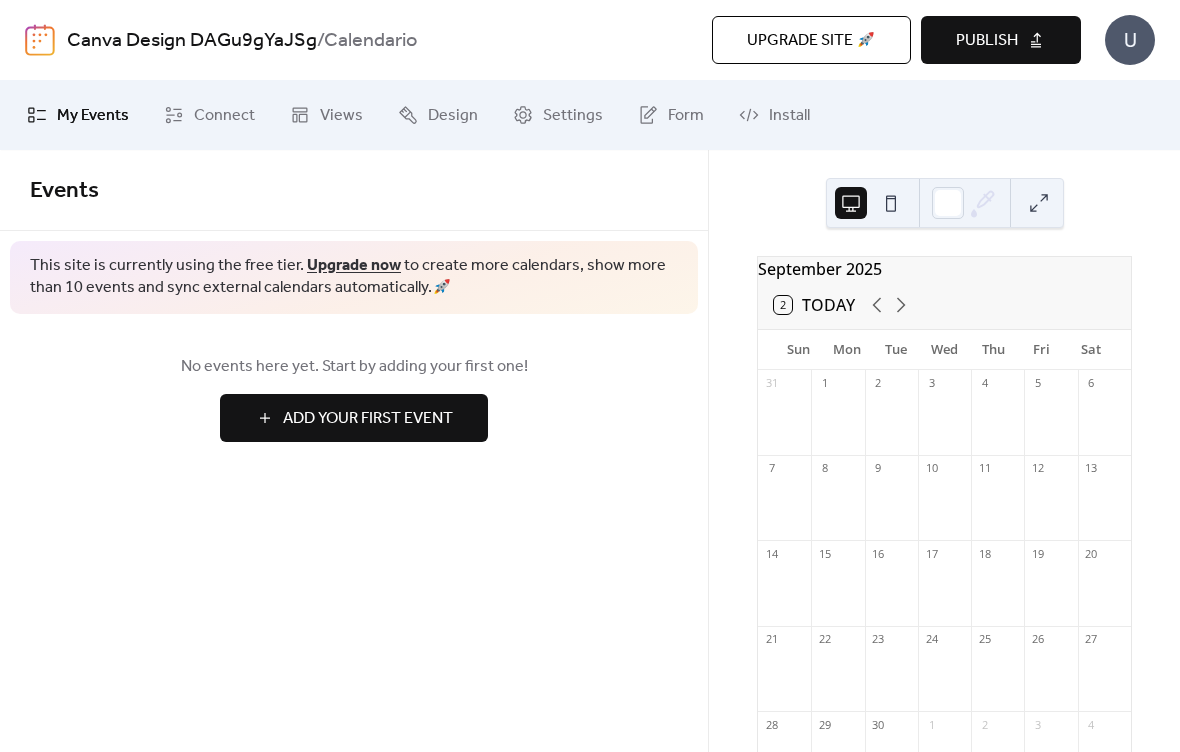 click at bounding box center [891, 203] 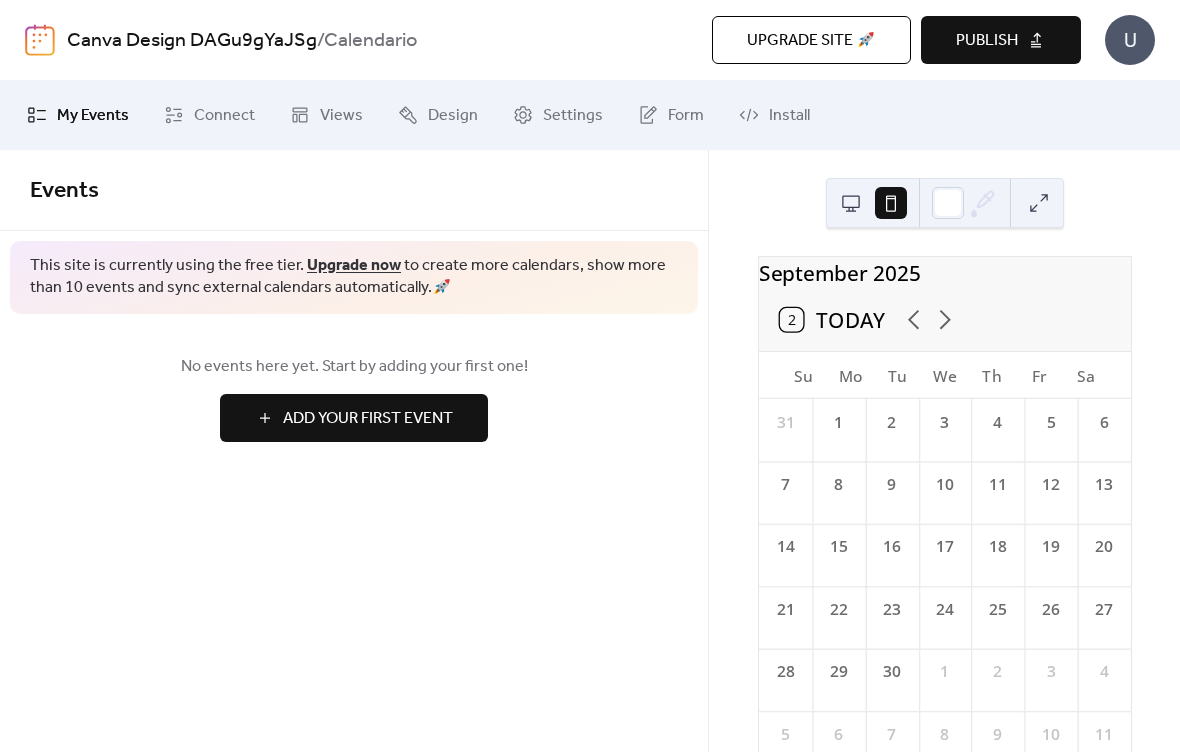 scroll, scrollTop: 0, scrollLeft: 0, axis: both 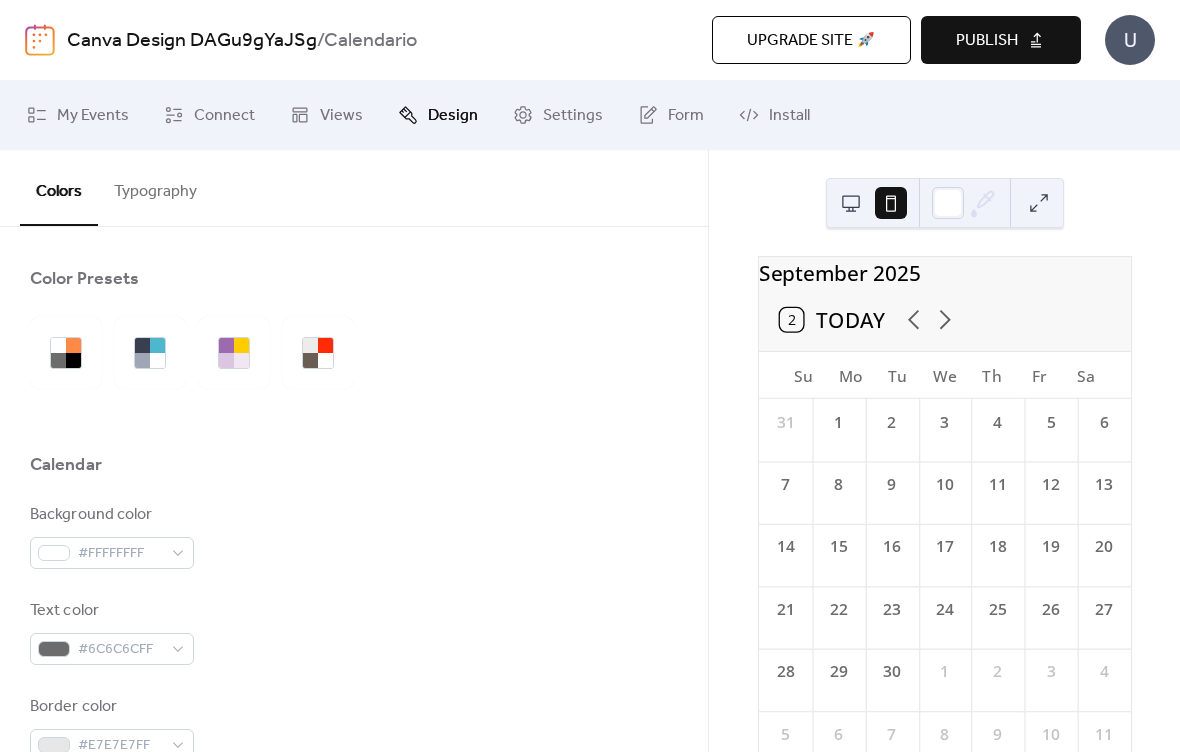 click on "My Events" at bounding box center (78, 115) 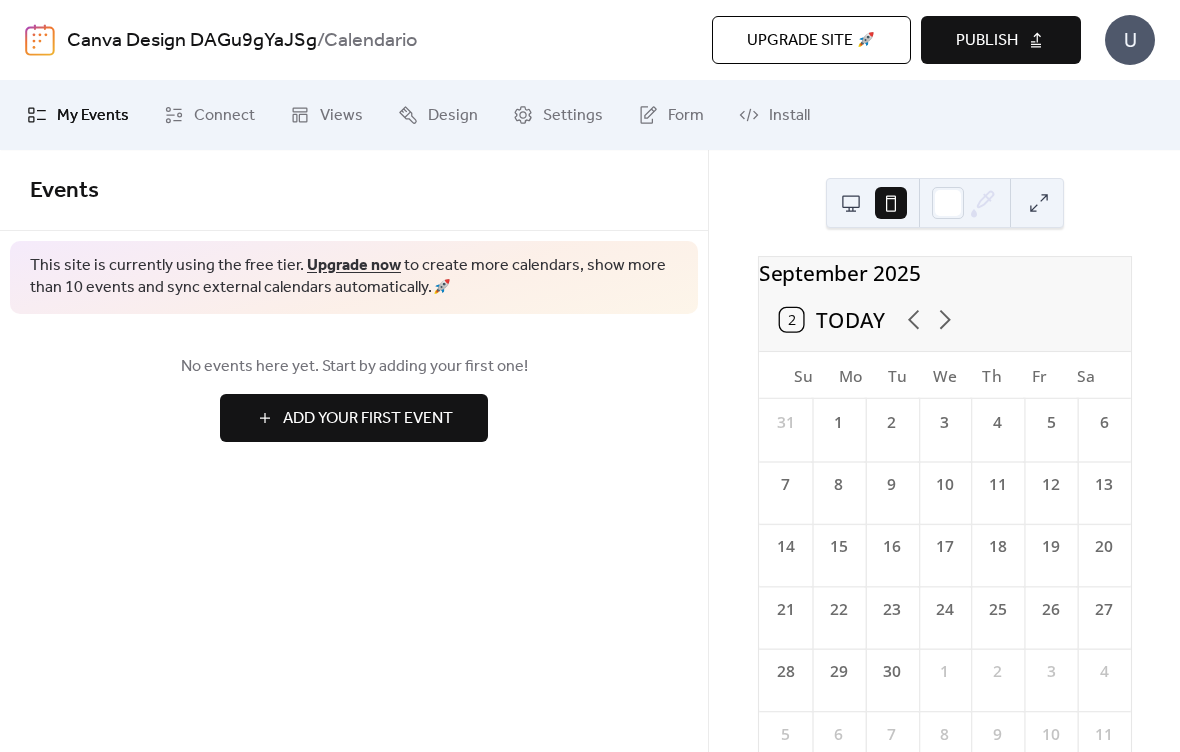 click on "Form" at bounding box center [671, 115] 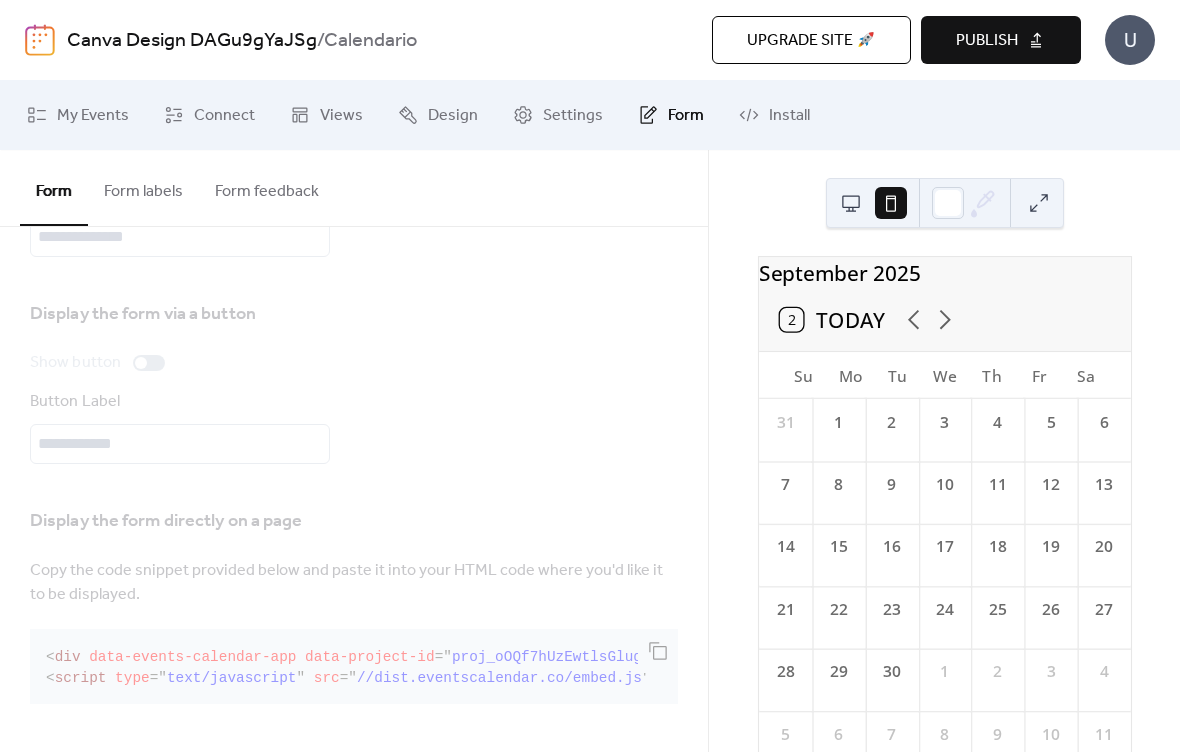scroll, scrollTop: 142, scrollLeft: 0, axis: vertical 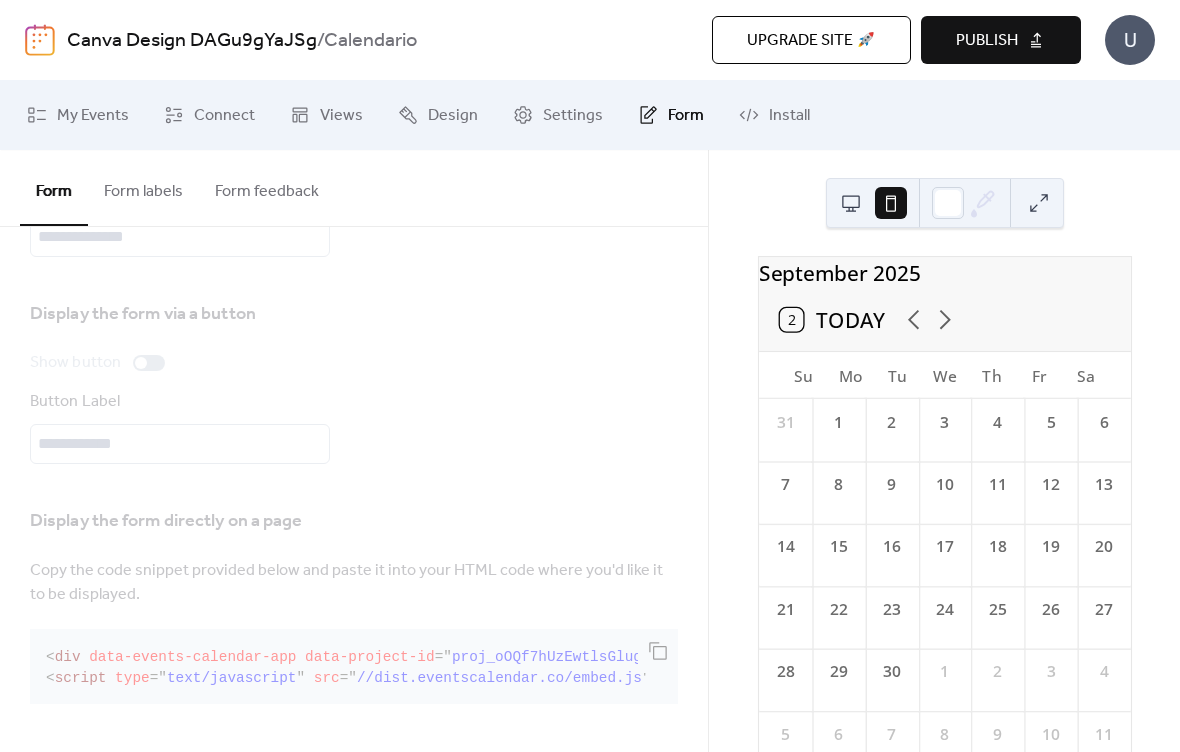 click on "My Events" at bounding box center (78, 115) 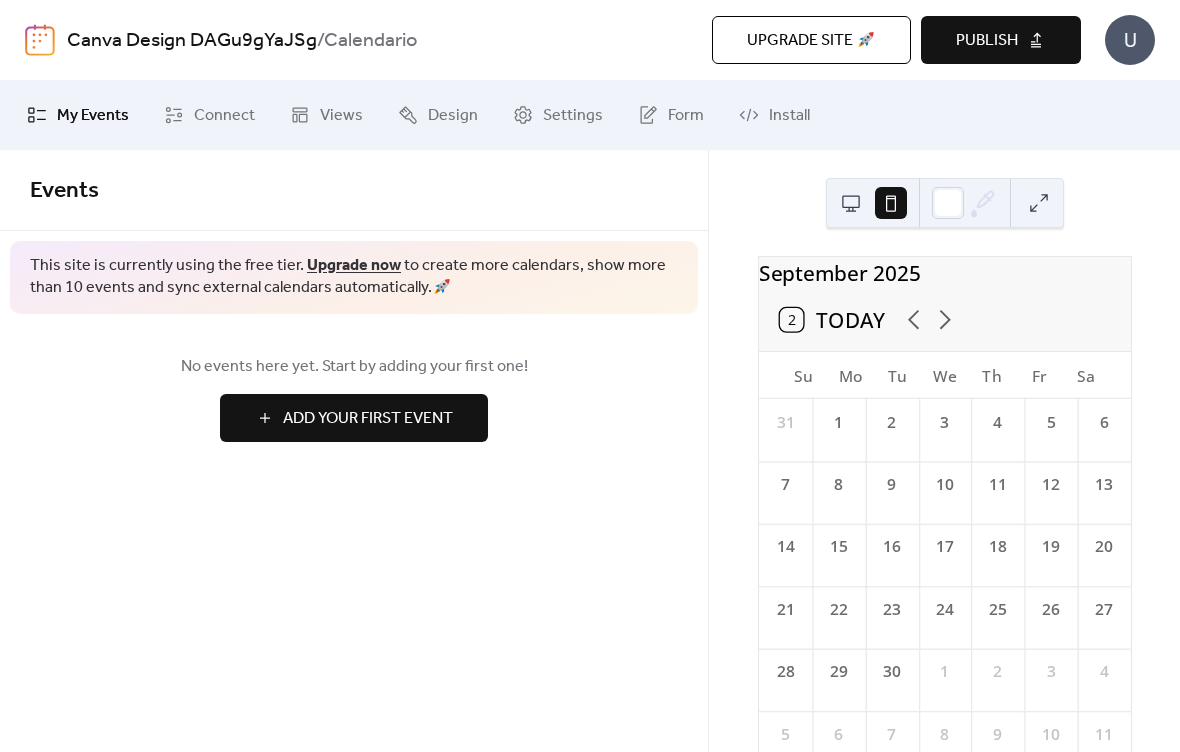 click on "Add Your First Event" at bounding box center [368, 419] 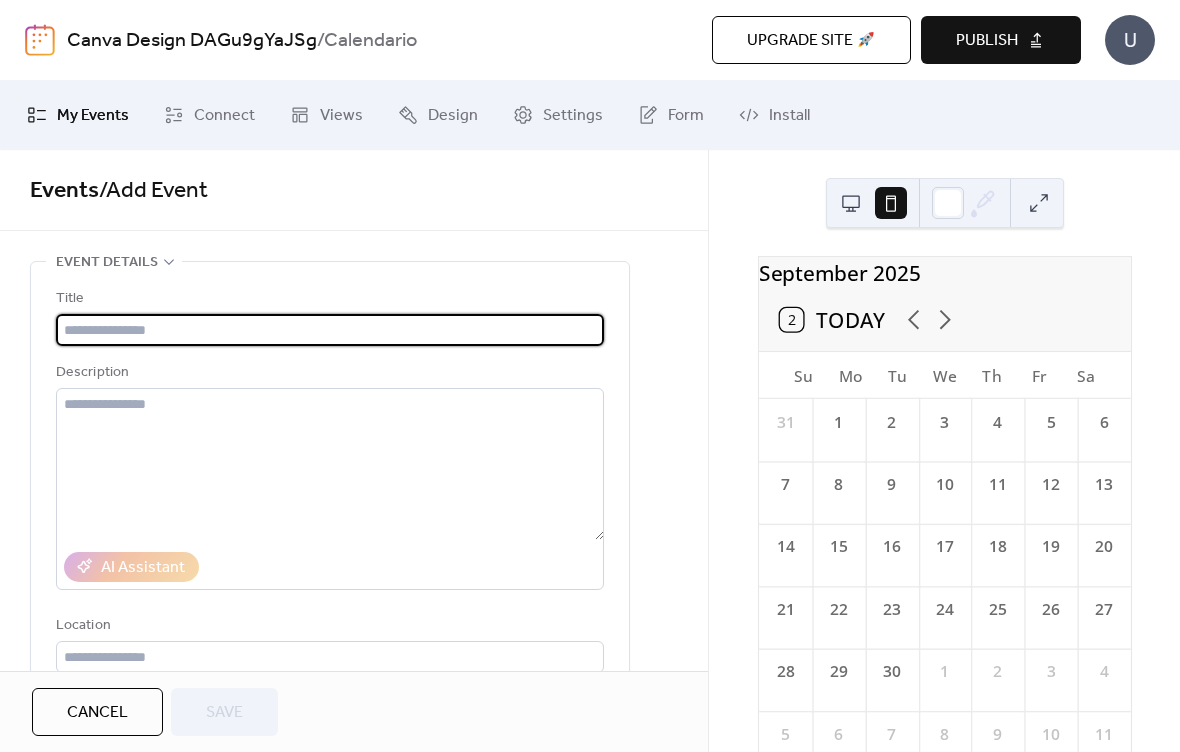 click at bounding box center (330, 330) 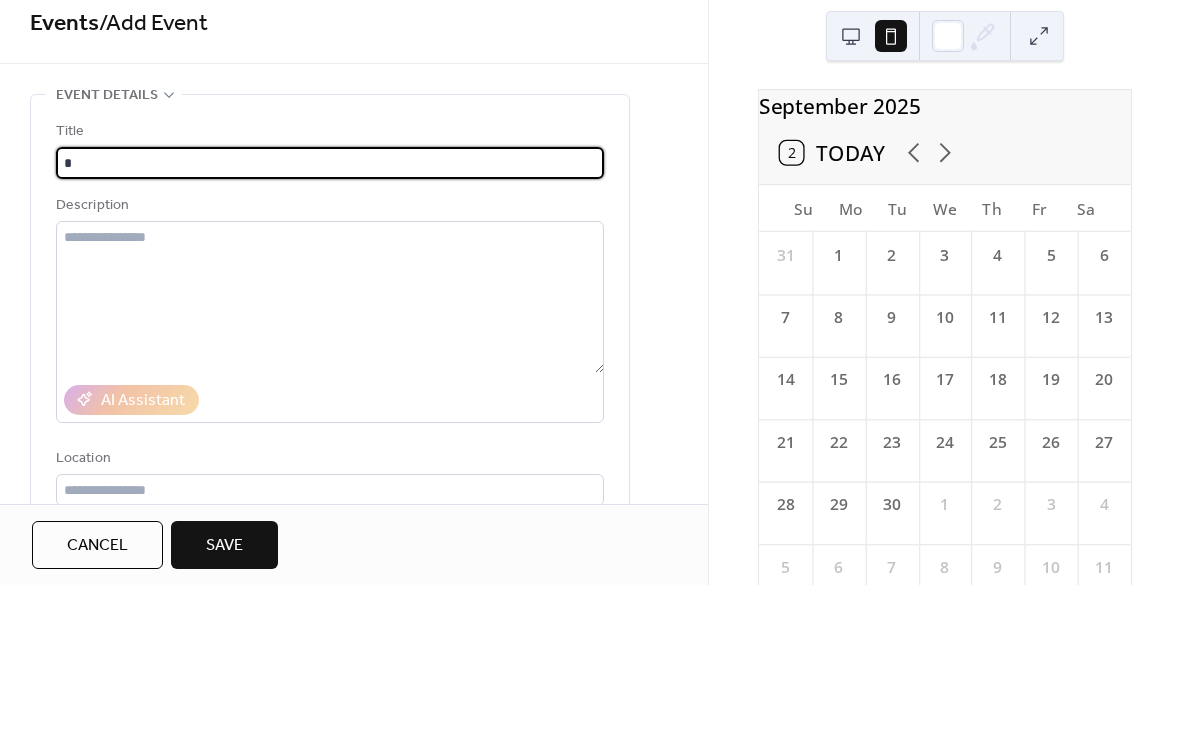 type on "**" 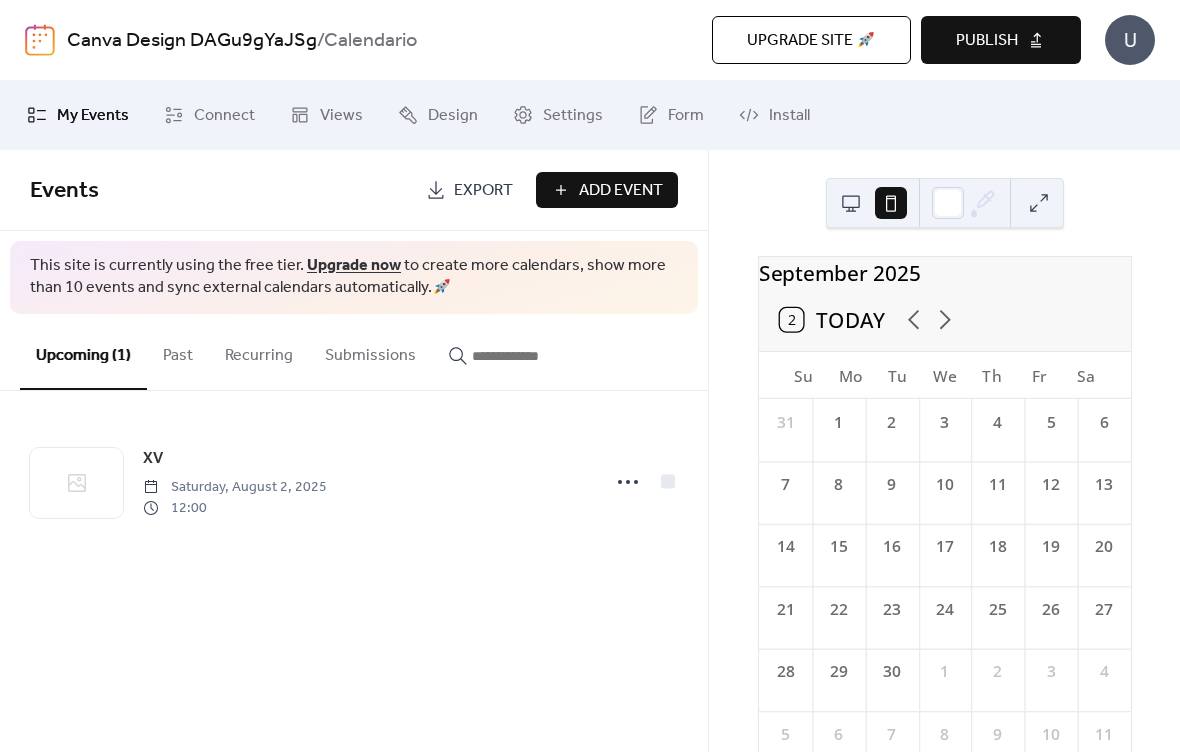 click 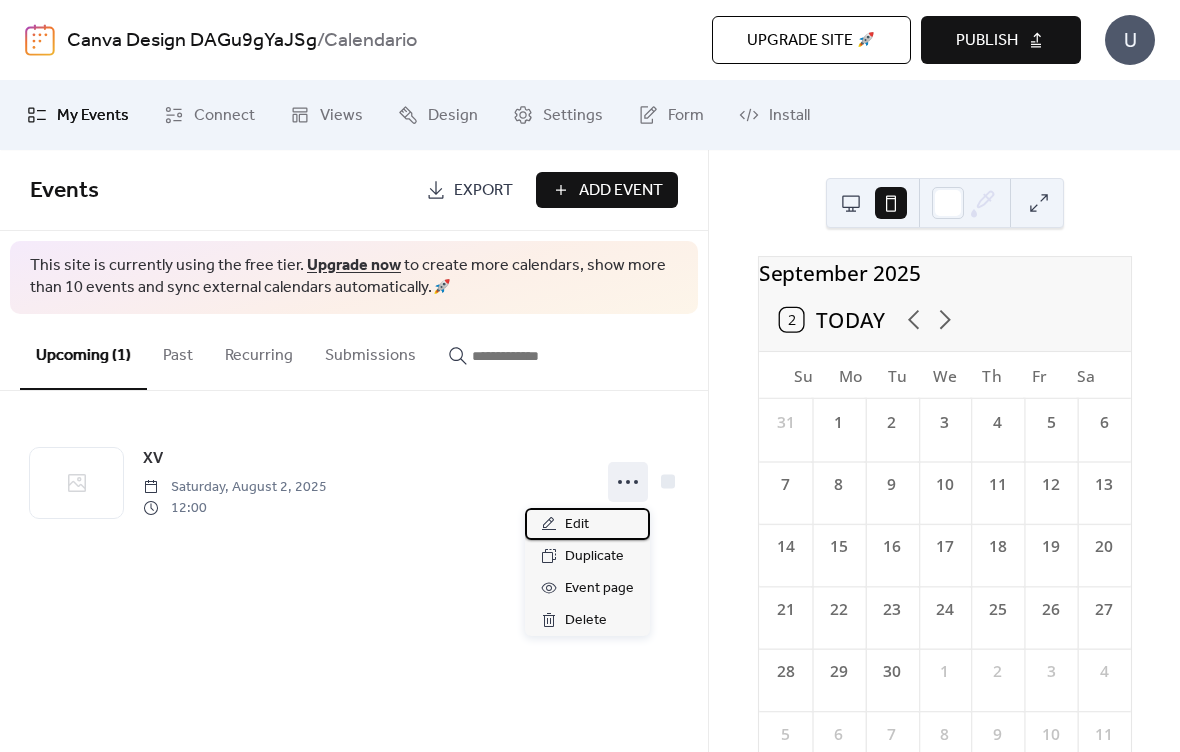 click on "Edit" at bounding box center (577, 525) 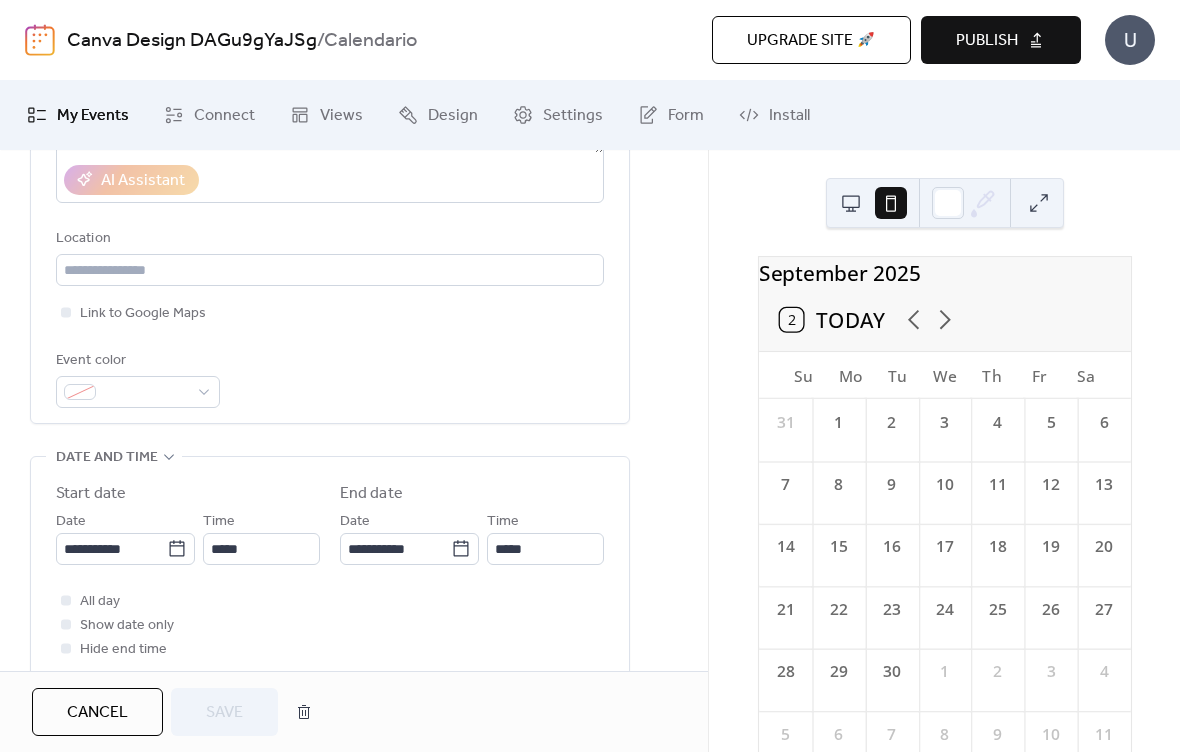 scroll, scrollTop: 426, scrollLeft: 0, axis: vertical 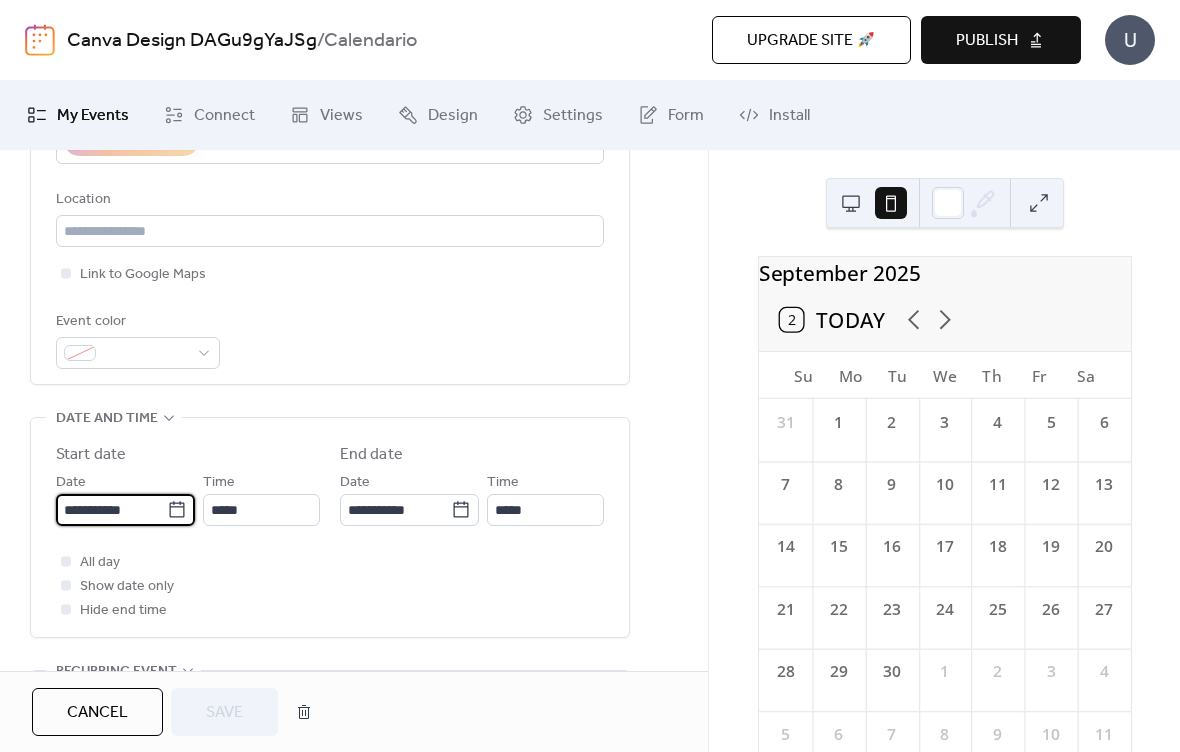 click on "**********" at bounding box center [111, 510] 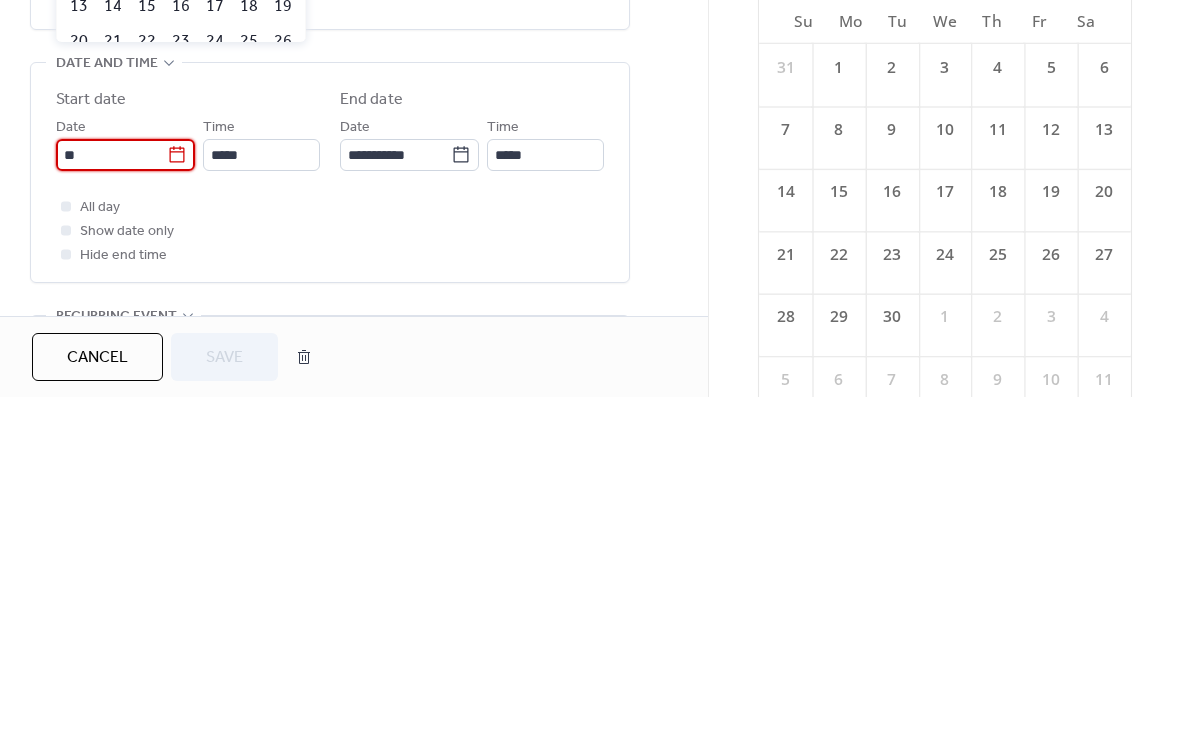 type on "*" 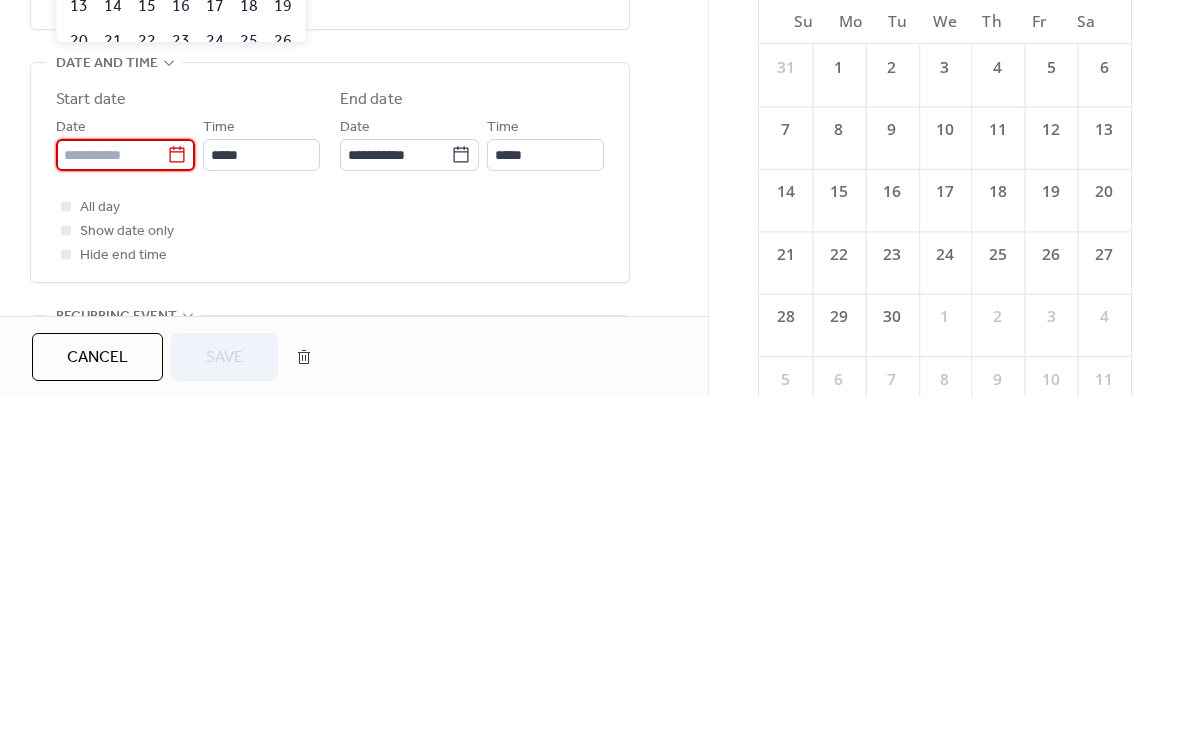 click at bounding box center (125, 510) 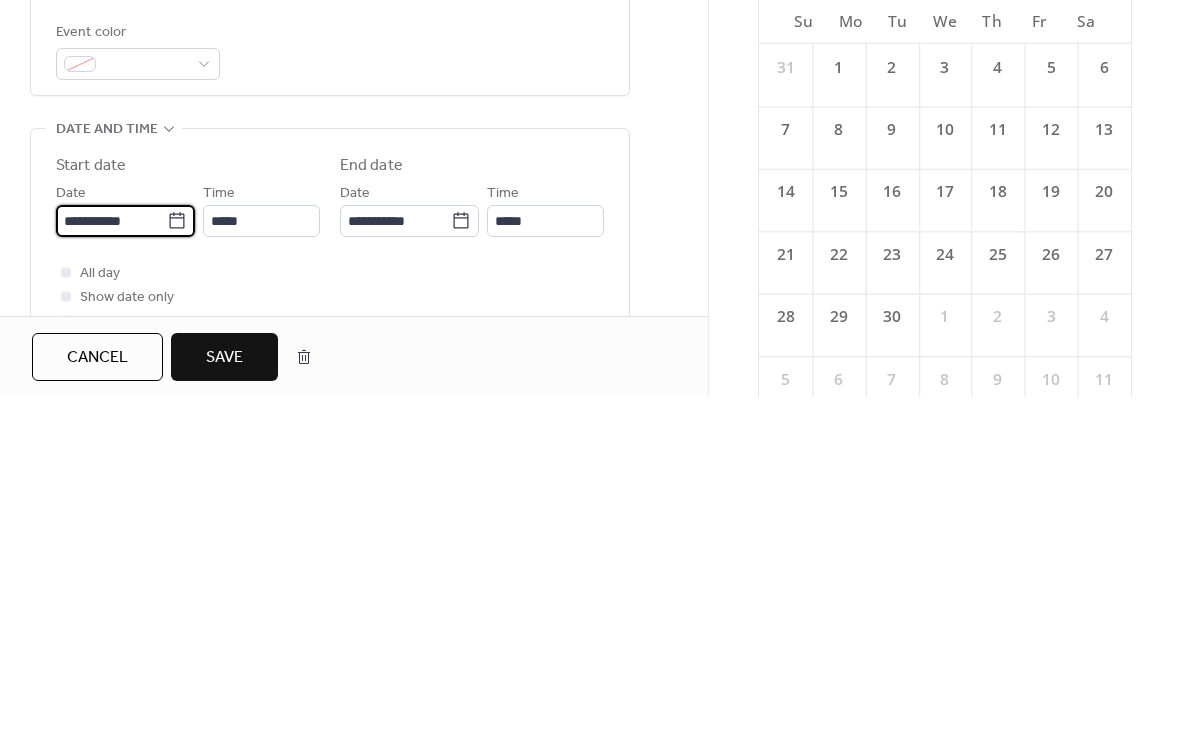 scroll, scrollTop: 359, scrollLeft: 0, axis: vertical 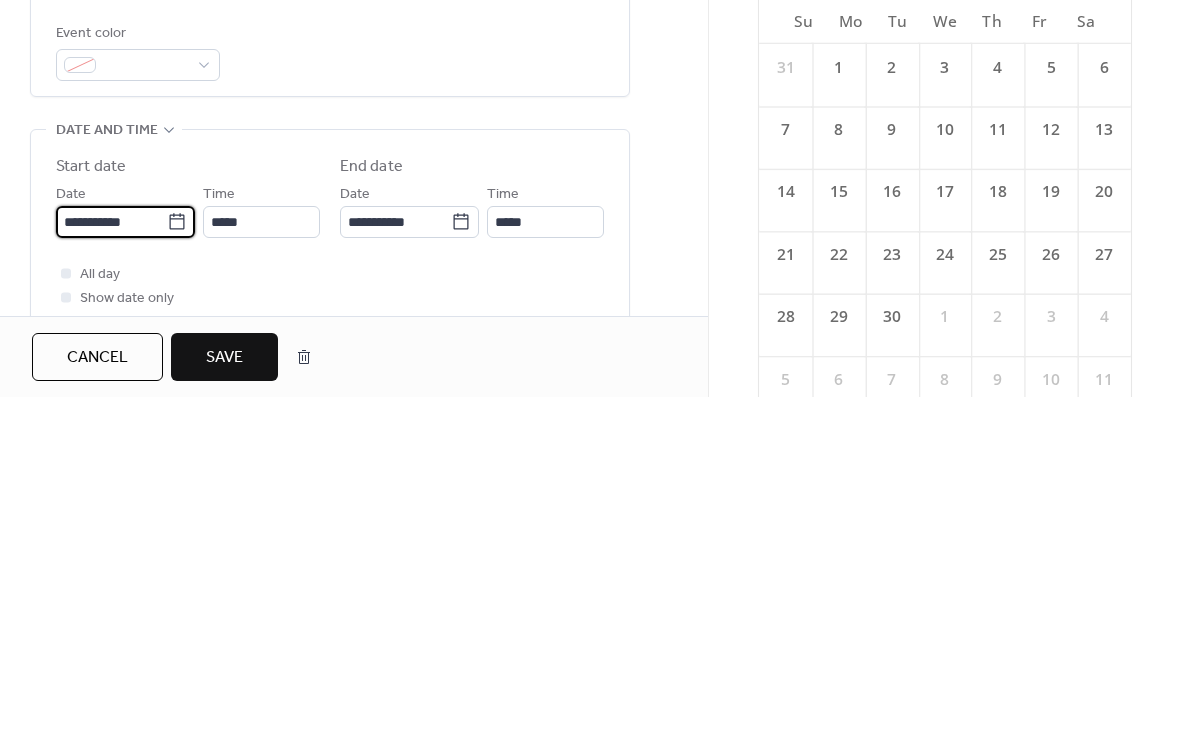 click on "**********" at bounding box center [111, 577] 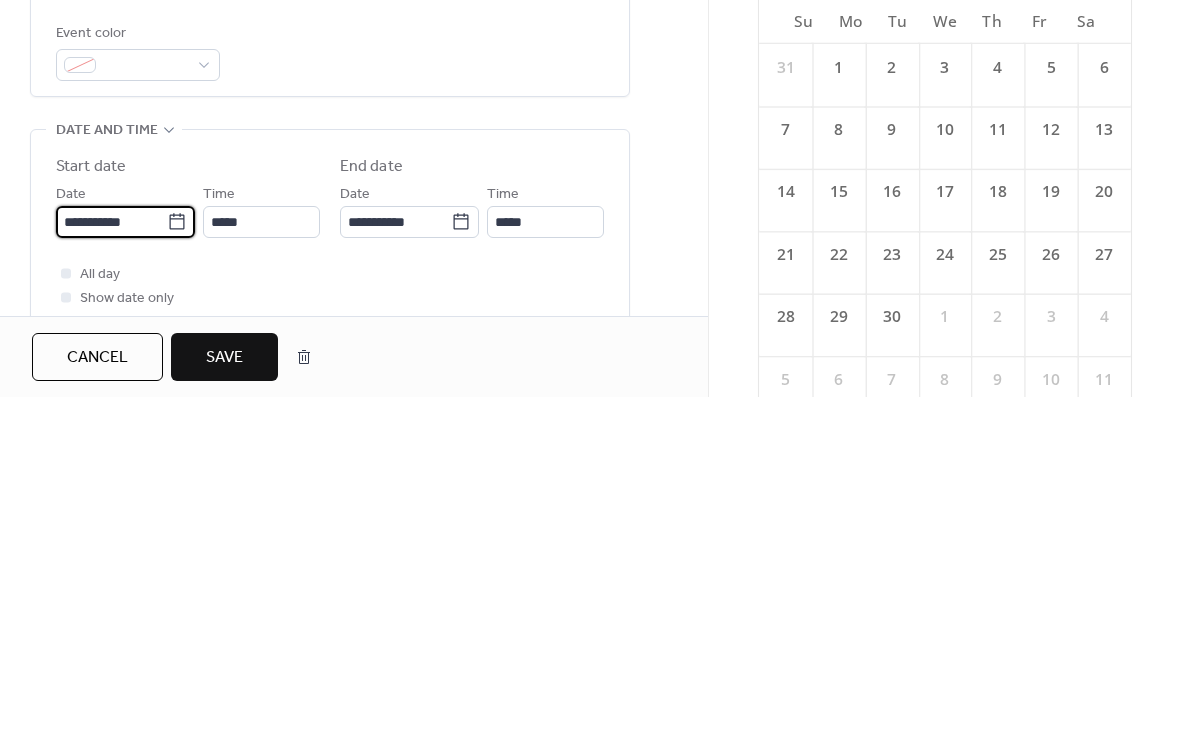 click 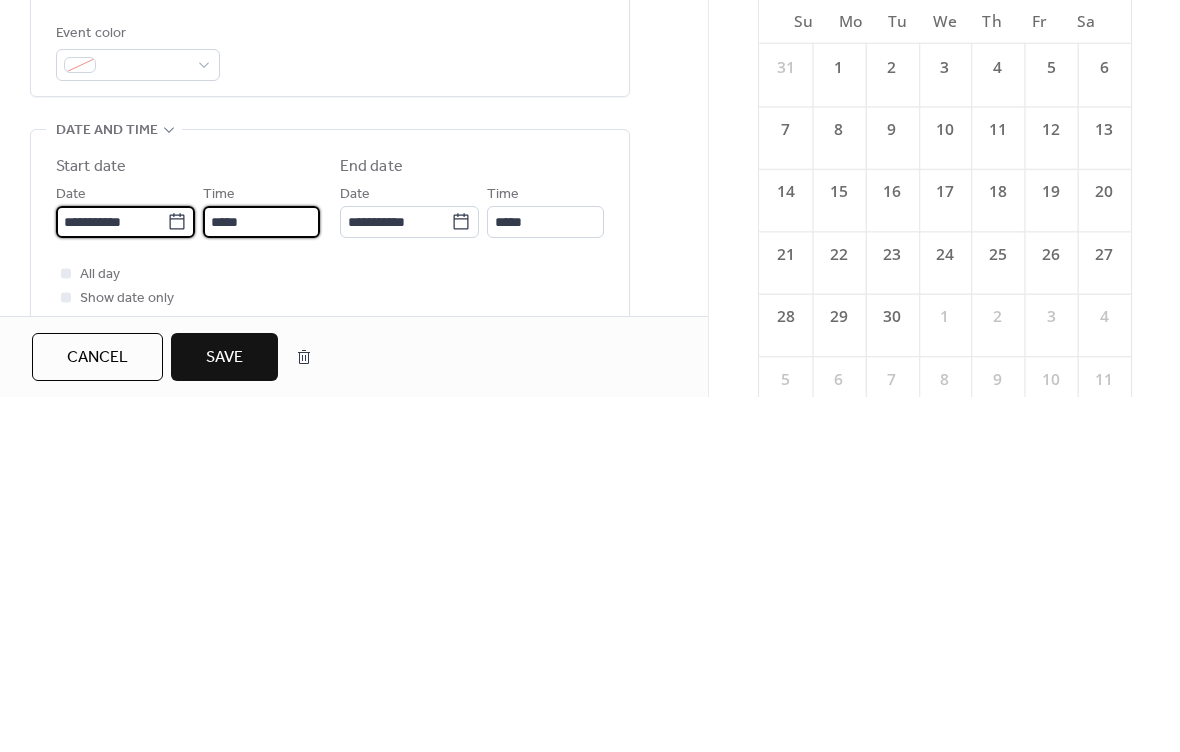 click on "*****" at bounding box center (261, 577) 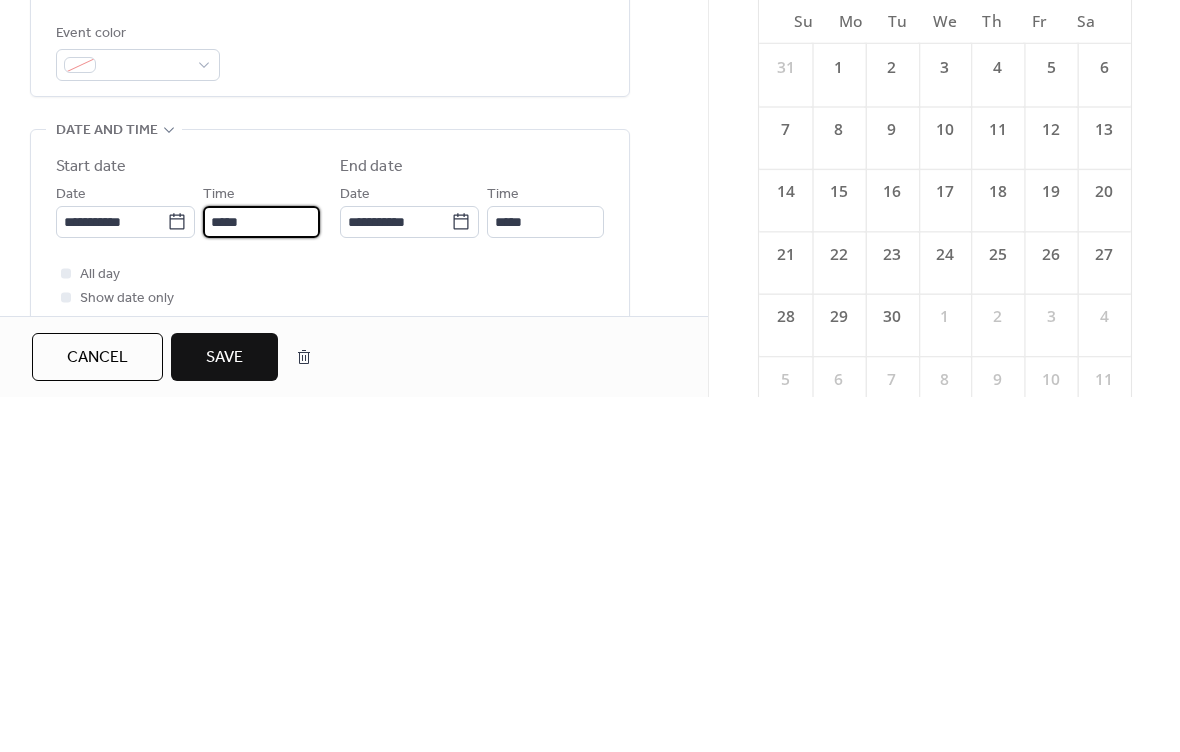 scroll, scrollTop: 2160, scrollLeft: 0, axis: vertical 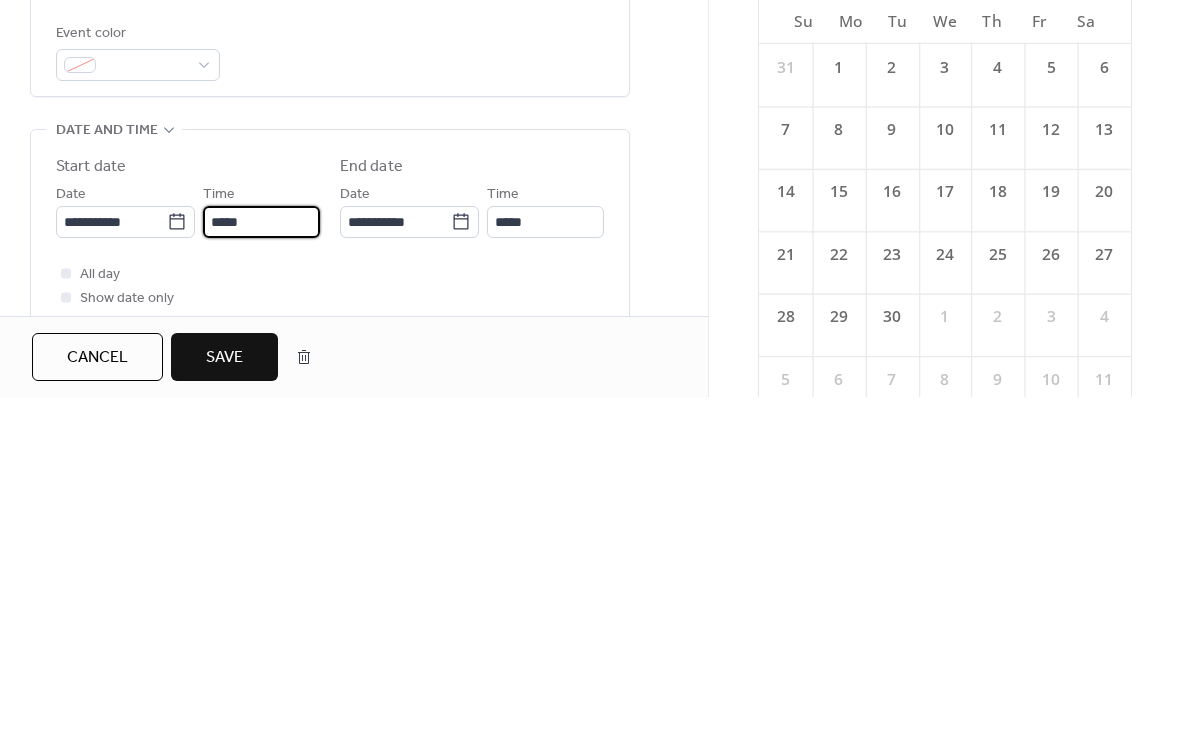 click 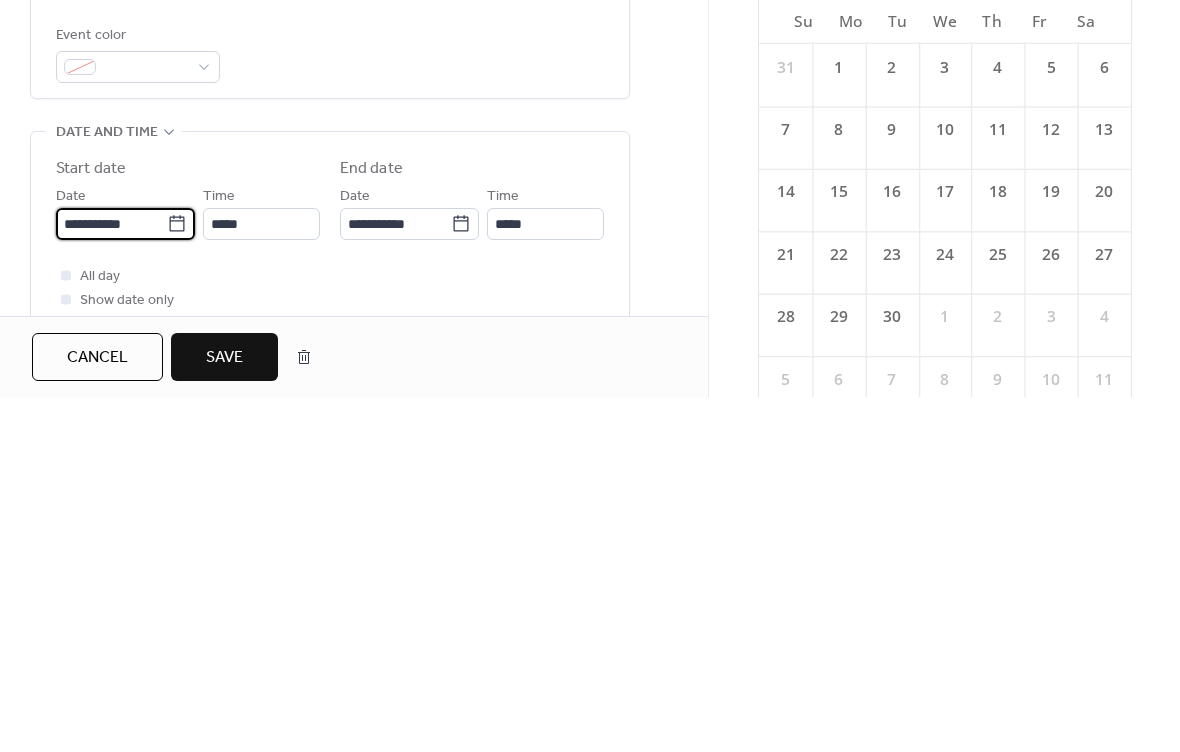 scroll, scrollTop: 361, scrollLeft: 0, axis: vertical 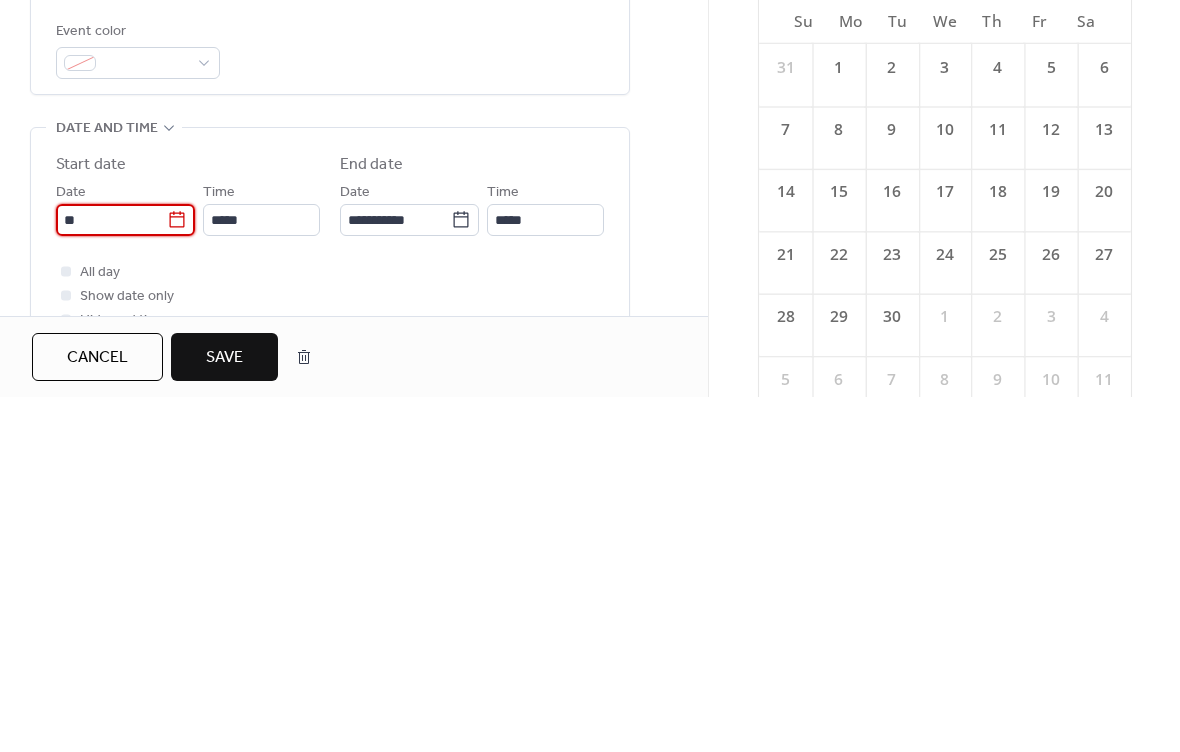 type on "*" 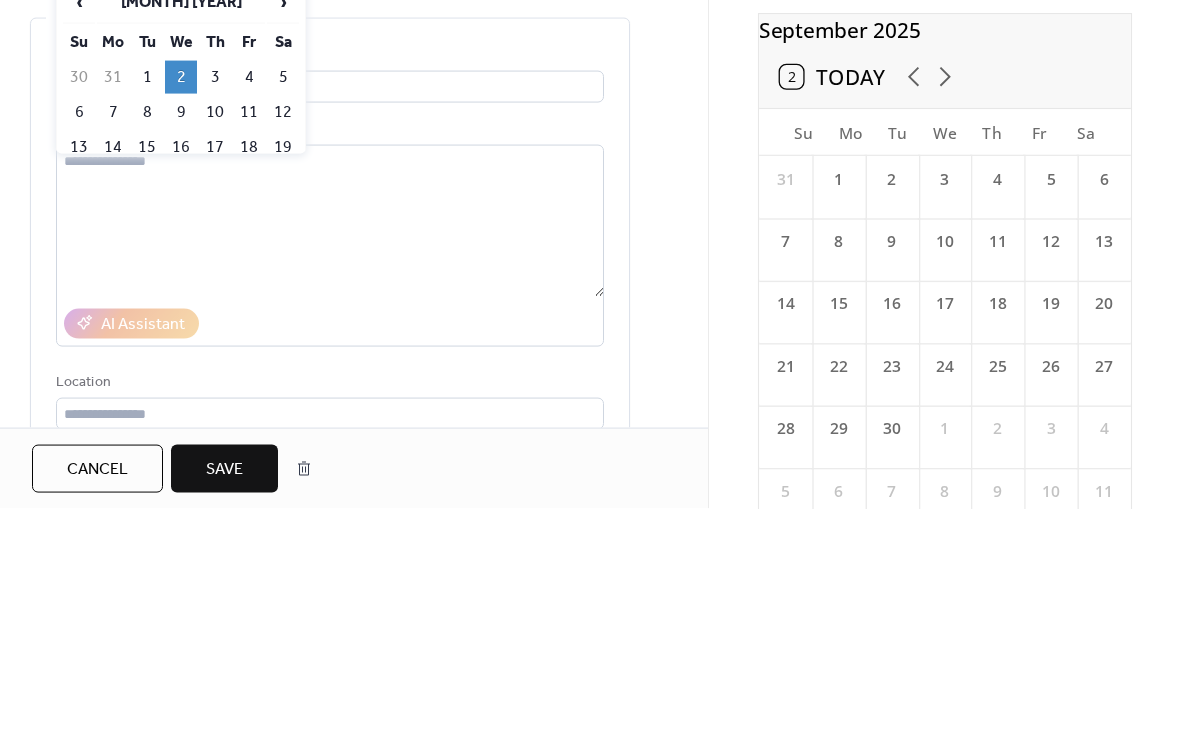 scroll, scrollTop: 0, scrollLeft: 0, axis: both 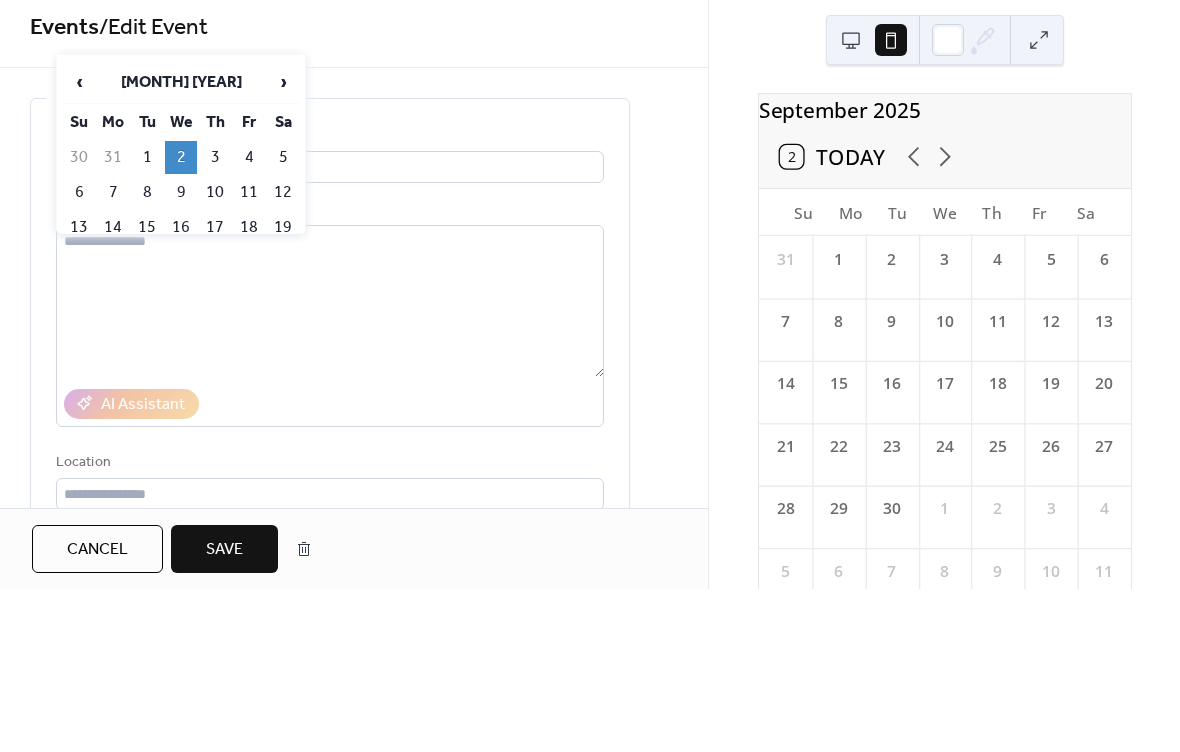 click on "›" at bounding box center [283, 245] 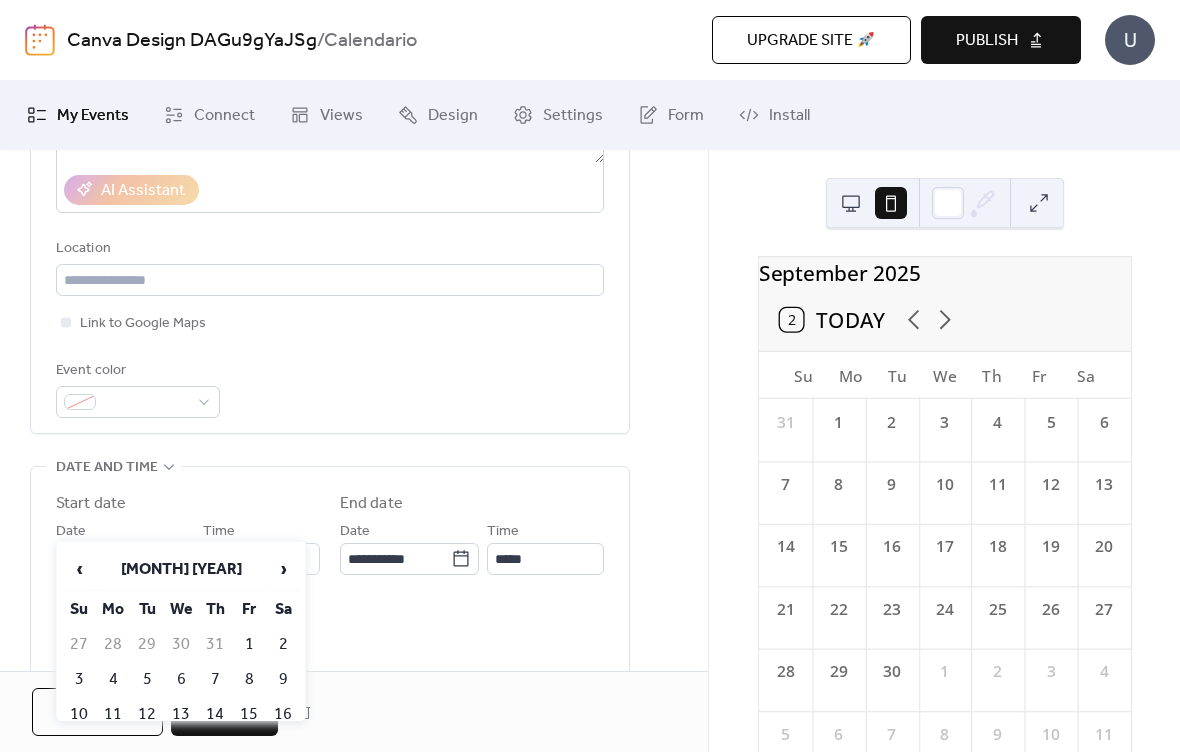 scroll, scrollTop: 428, scrollLeft: 0, axis: vertical 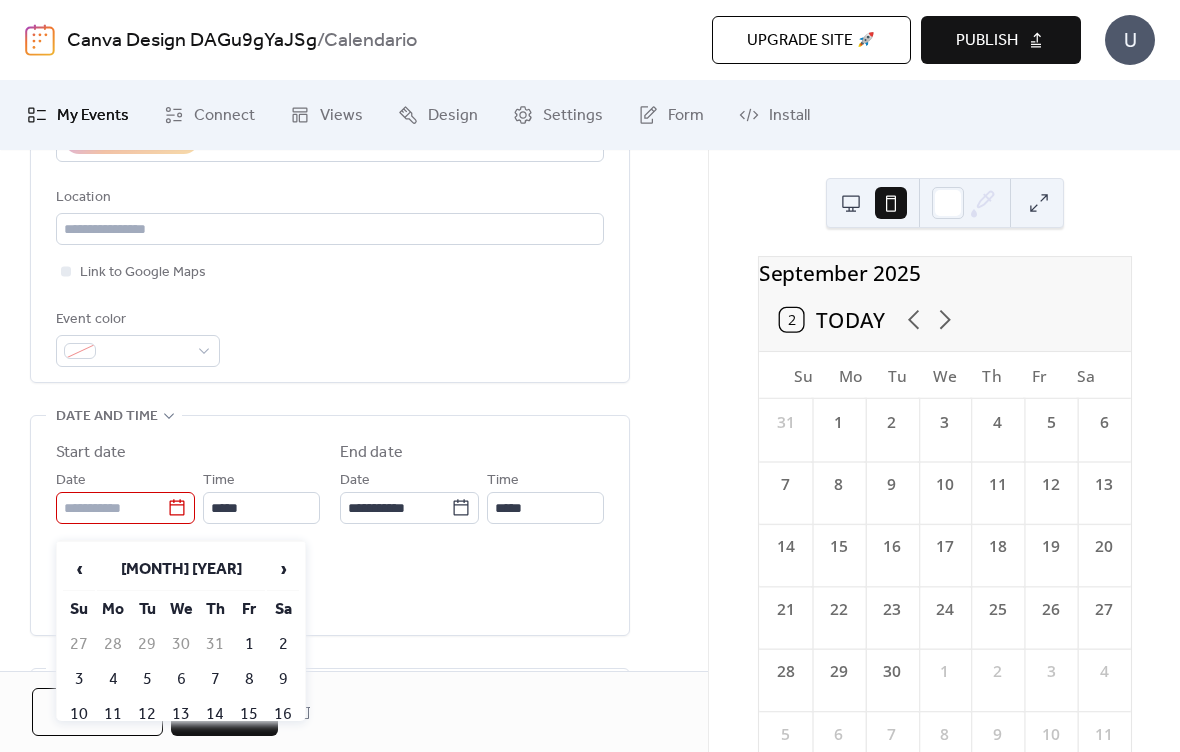 click on "›" at bounding box center [283, 569] 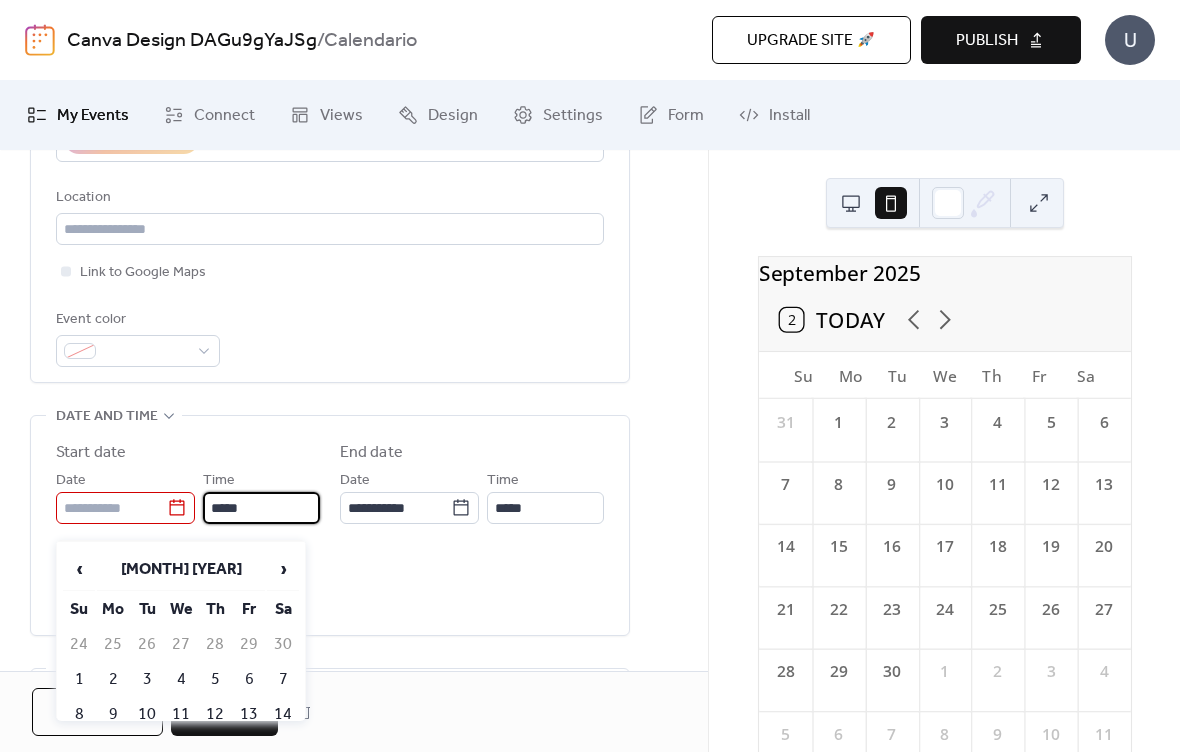 click on "*****" at bounding box center (261, 508) 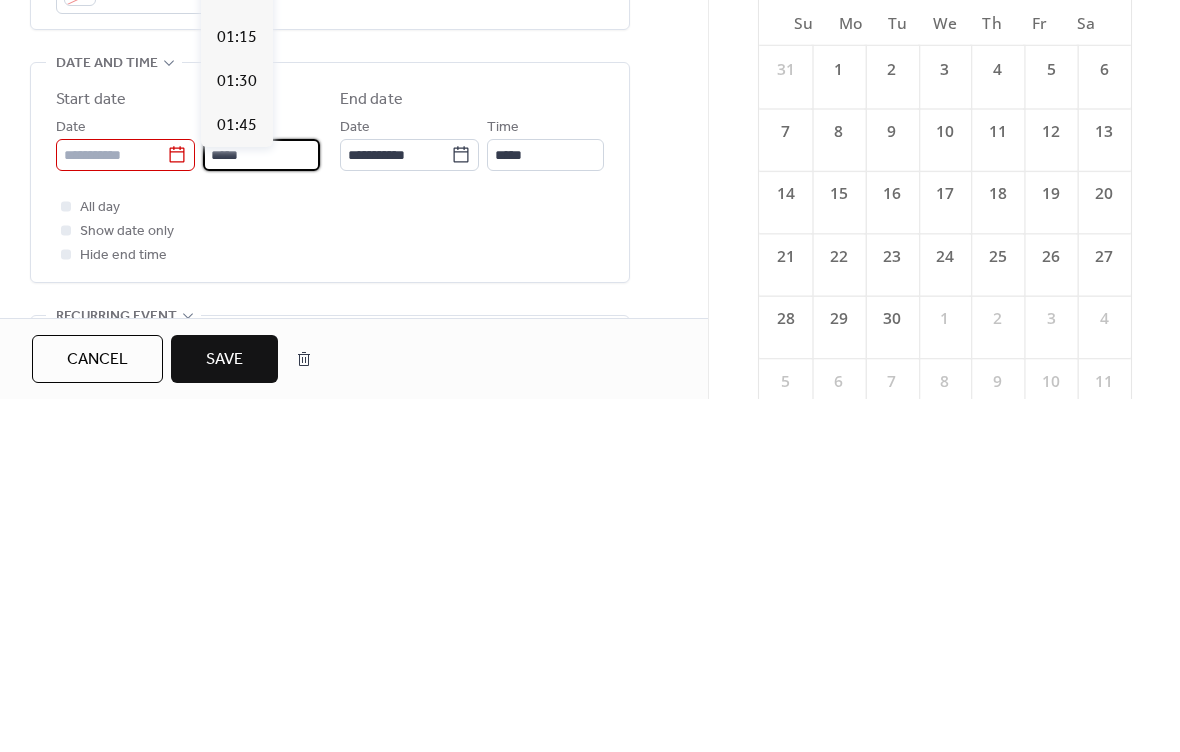 scroll, scrollTop: 2160, scrollLeft: 0, axis: vertical 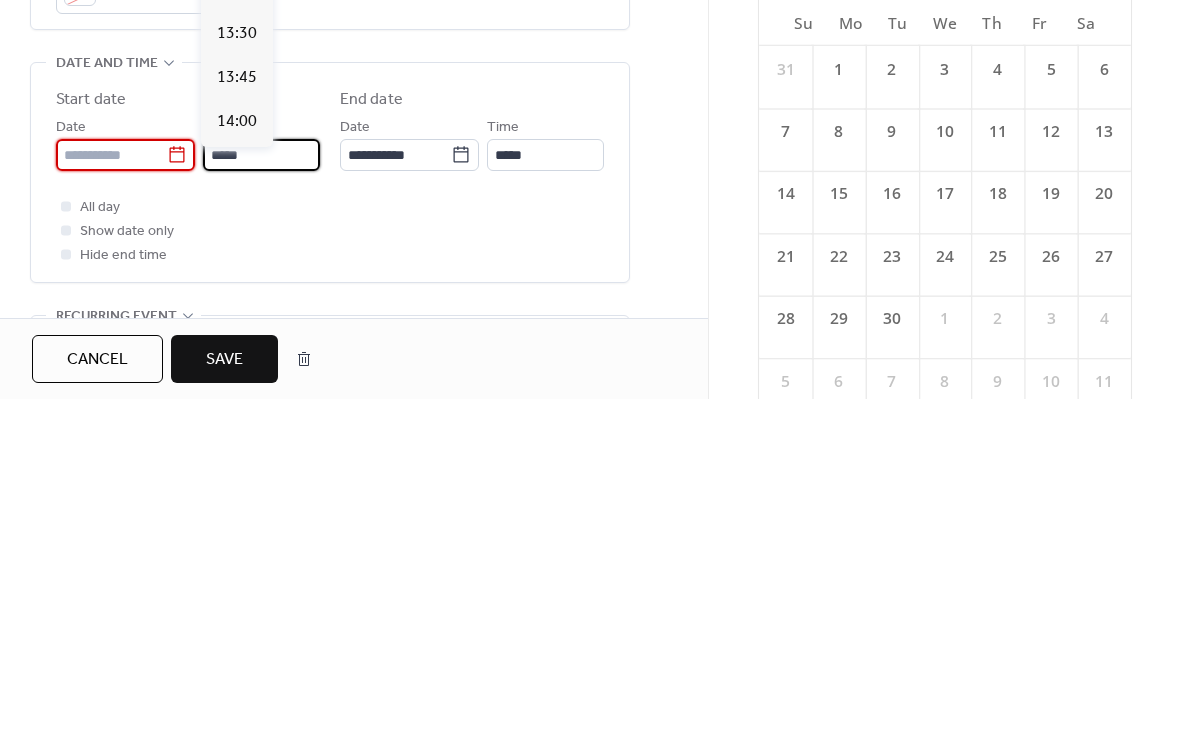 click at bounding box center (111, 508) 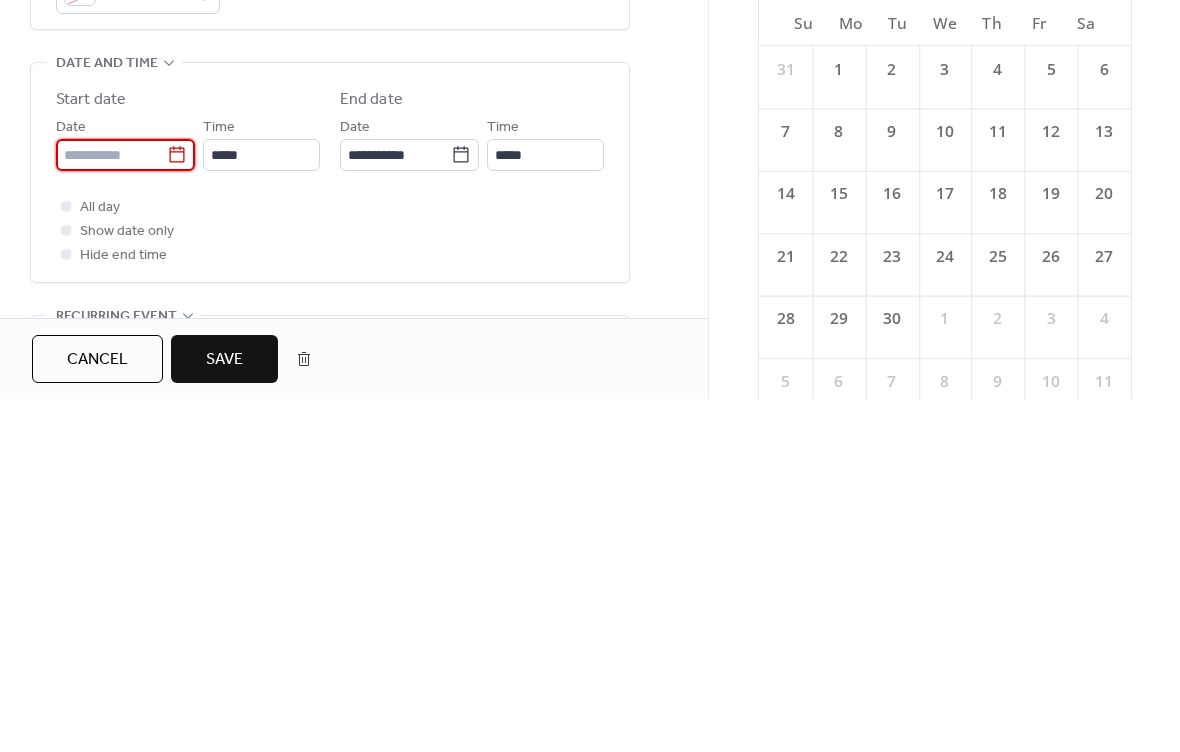 click on "All day Show date only Hide end time" at bounding box center (330, 584) 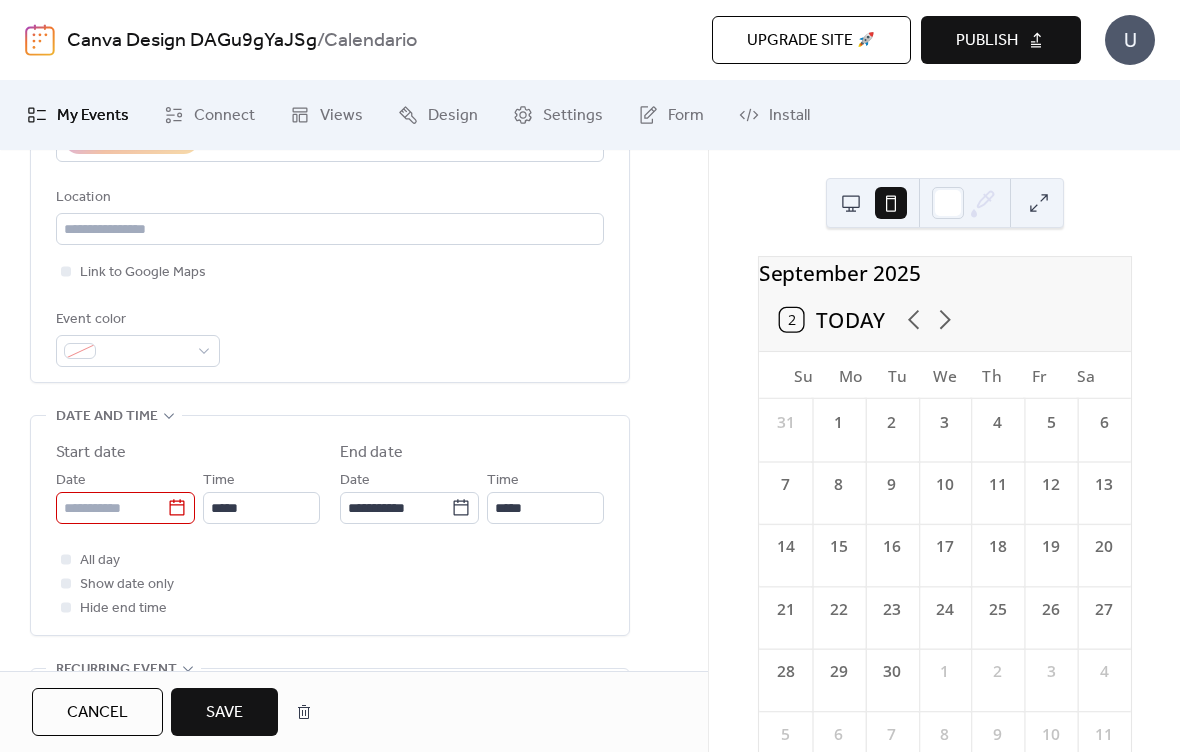 click 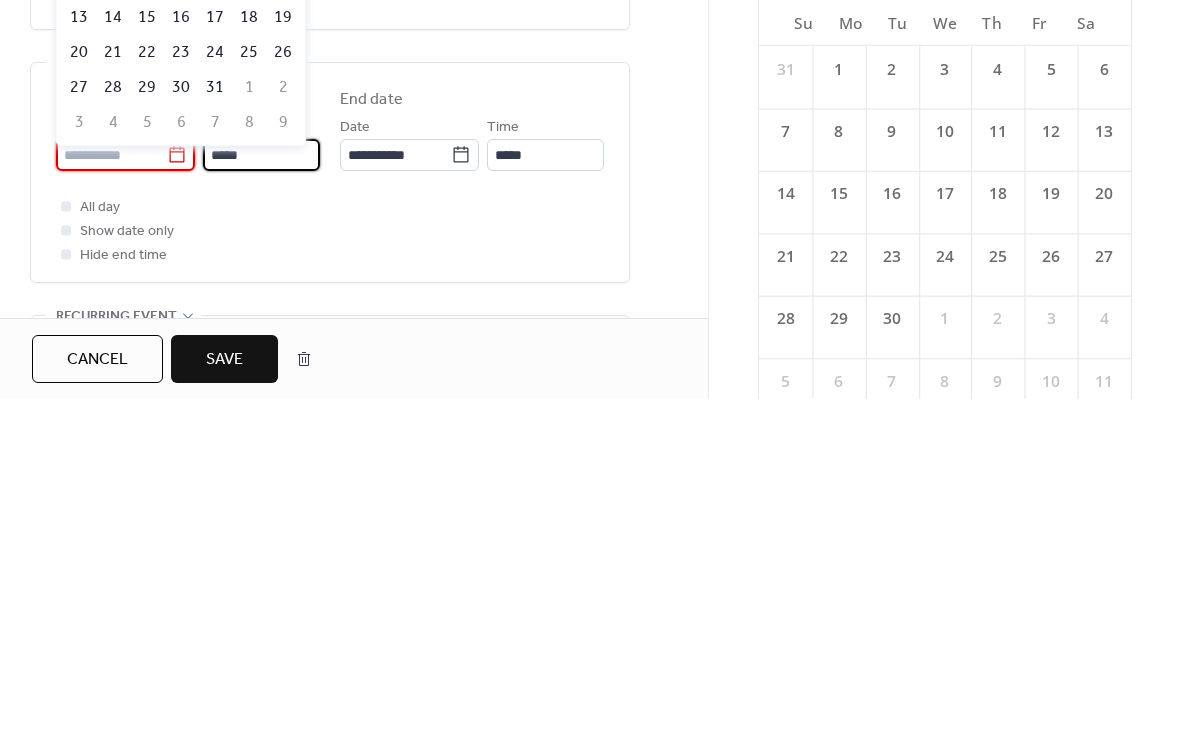 click on "*****" at bounding box center [261, 508] 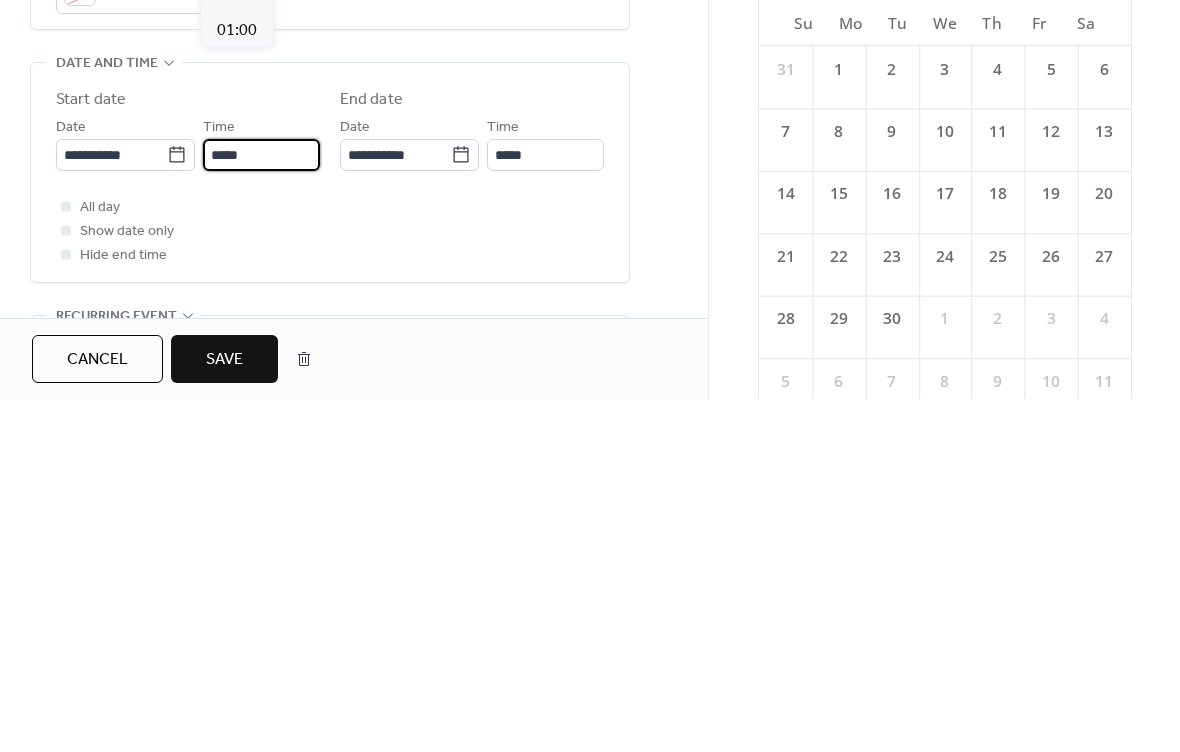 scroll, scrollTop: 2160, scrollLeft: 0, axis: vertical 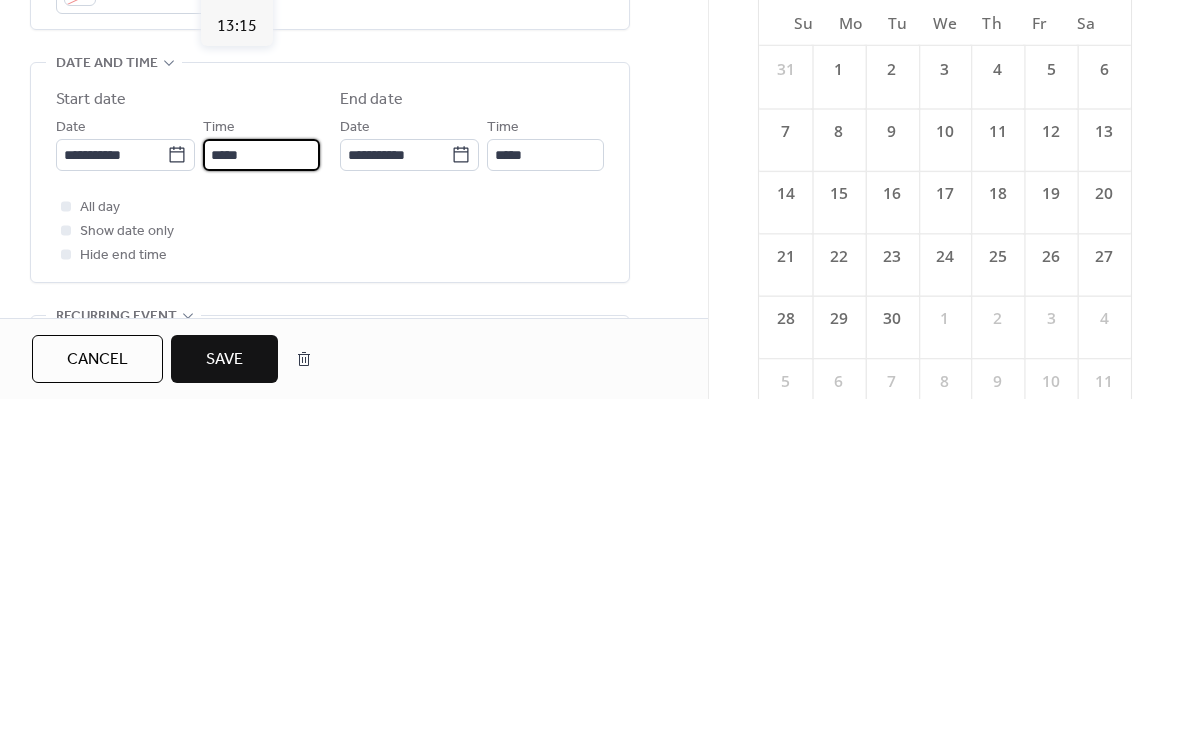 click 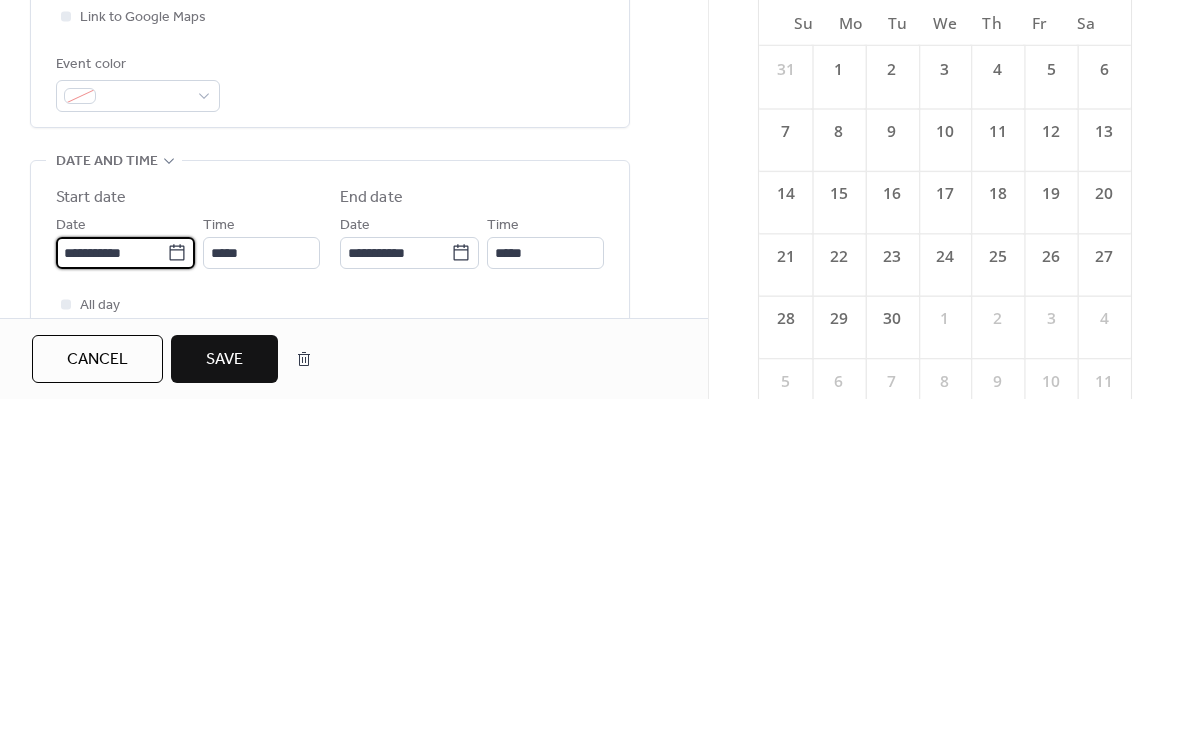 scroll, scrollTop: 377, scrollLeft: 0, axis: vertical 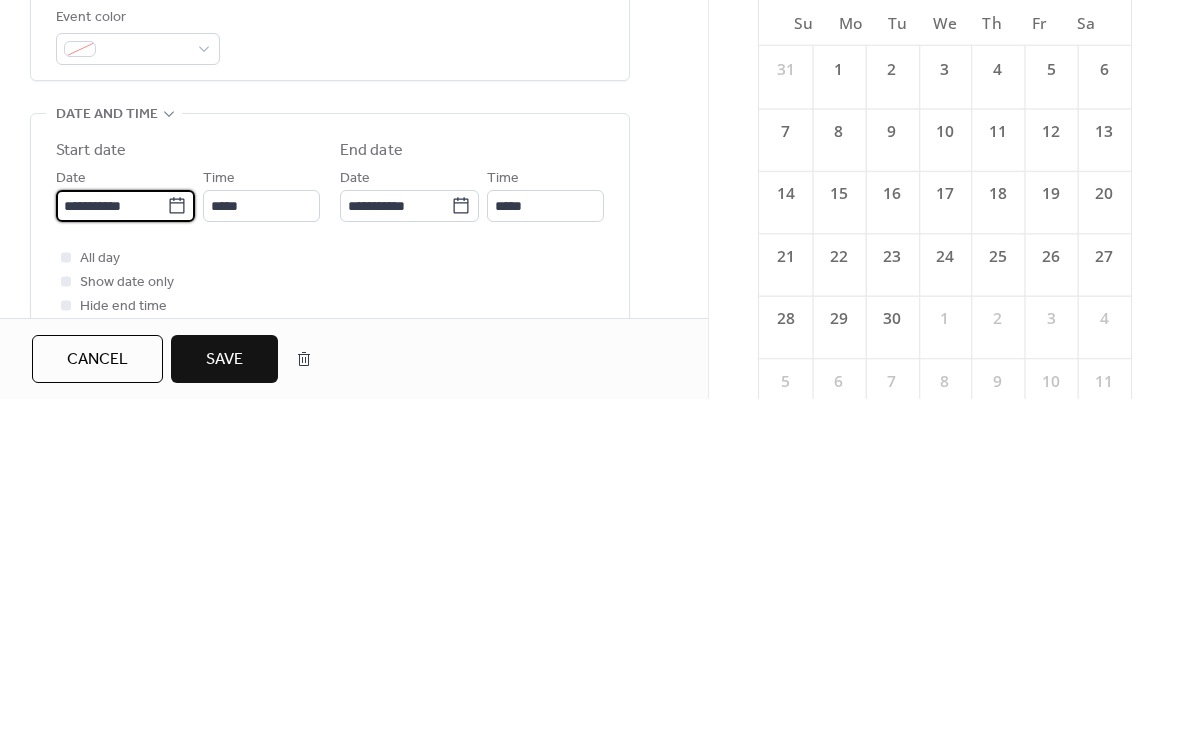 click on "**********" at bounding box center [111, 559] 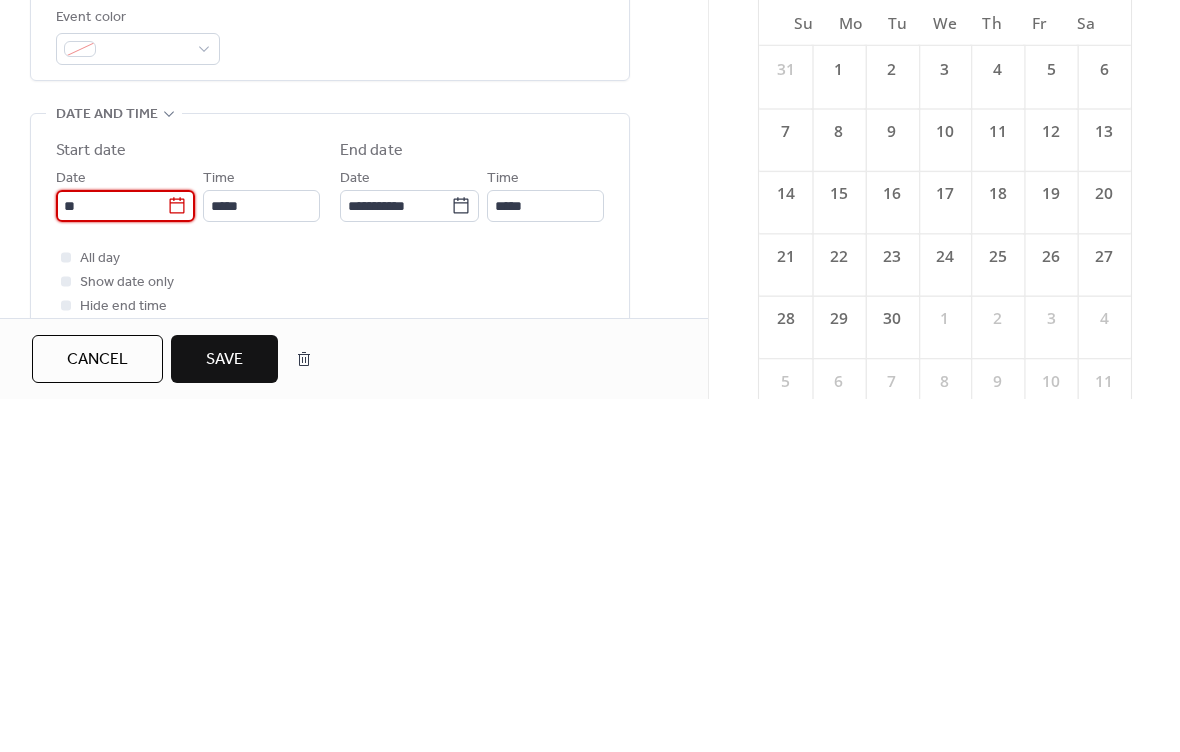 type on "*" 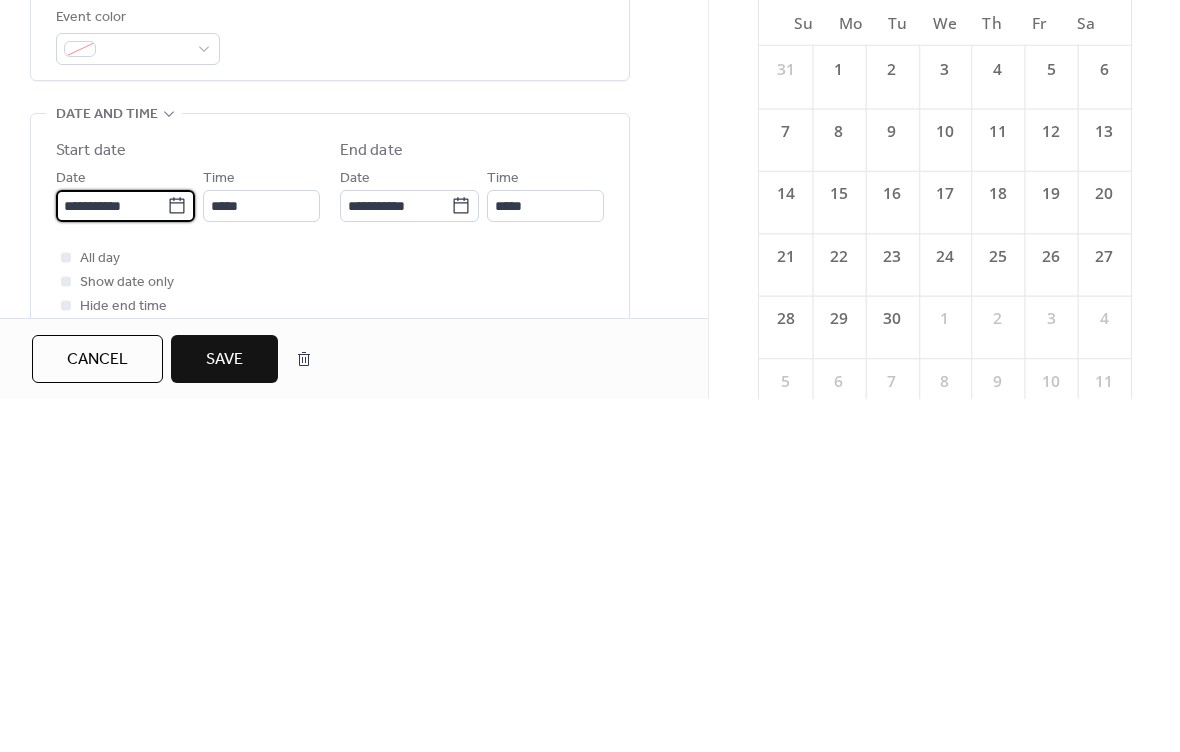 click on "All day Show date only Hide end time" at bounding box center [330, 635] 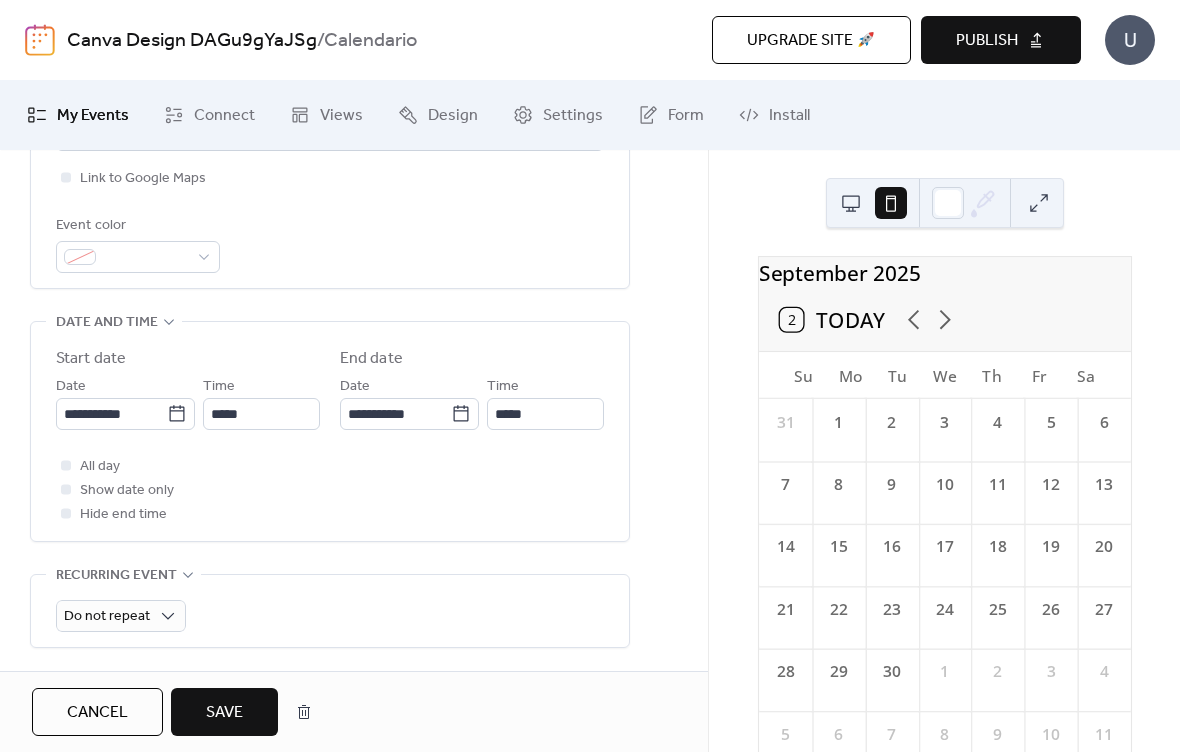 scroll, scrollTop: 518, scrollLeft: 0, axis: vertical 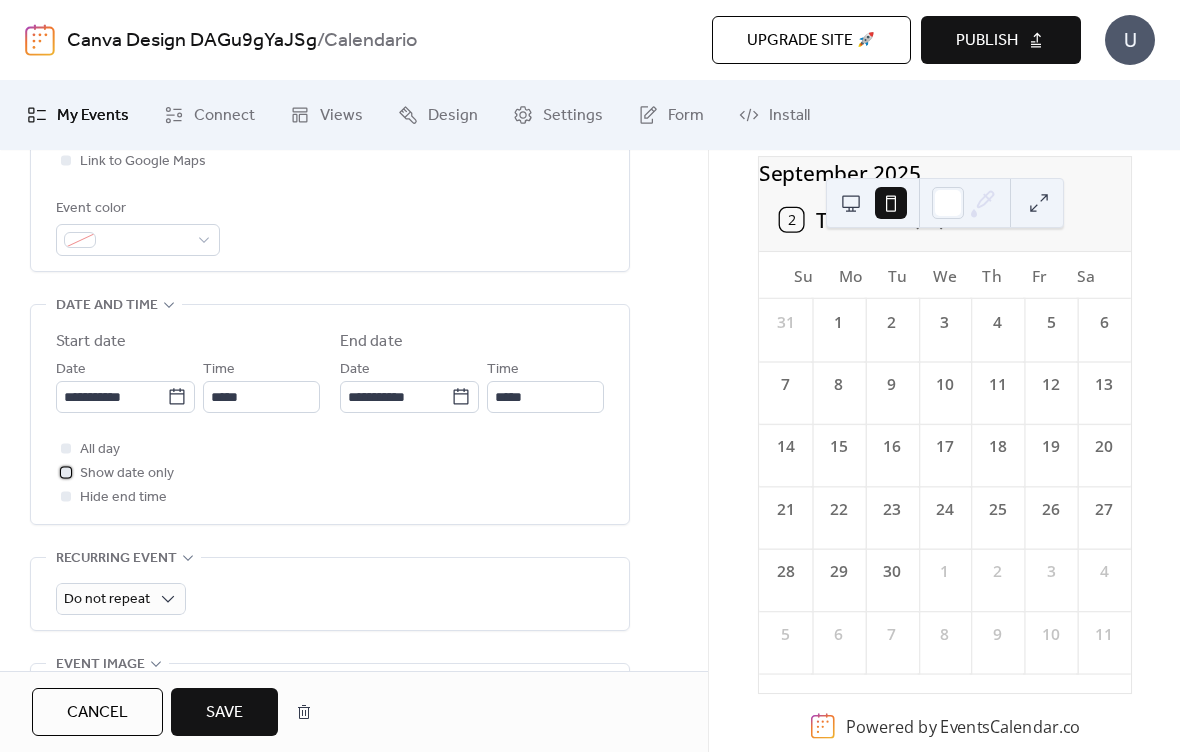 click on "Show date only" at bounding box center (115, 473) 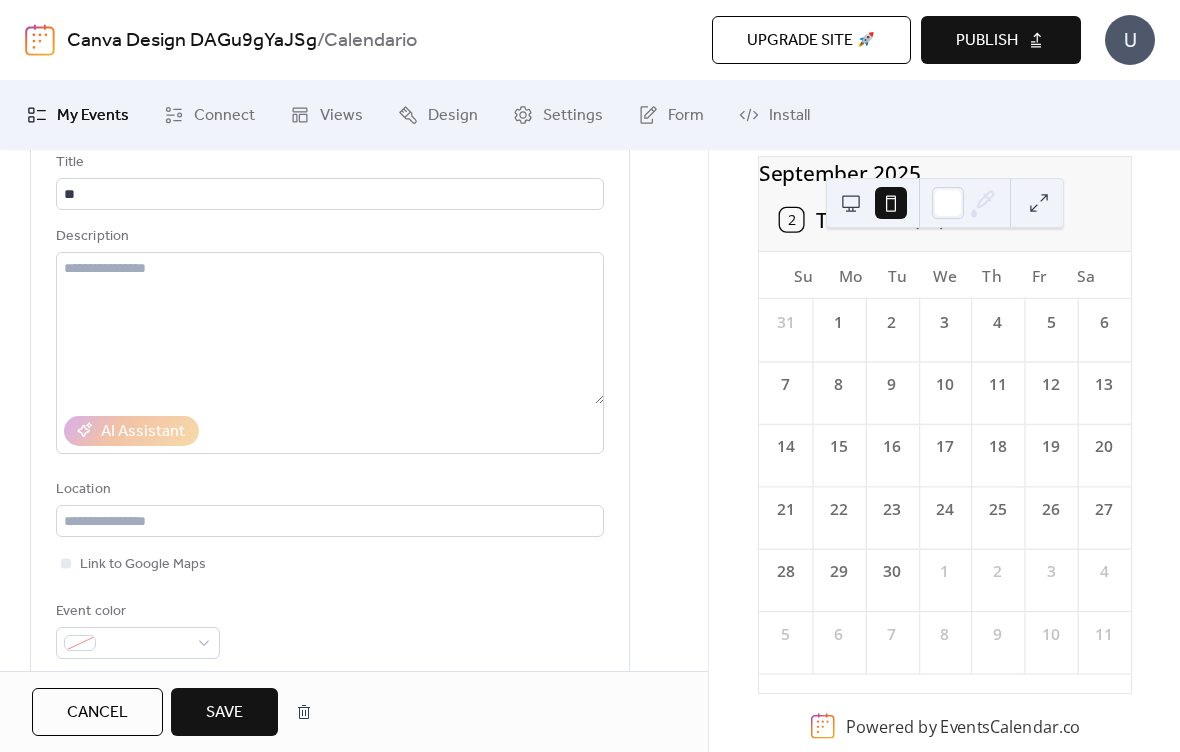 scroll, scrollTop: 139, scrollLeft: 0, axis: vertical 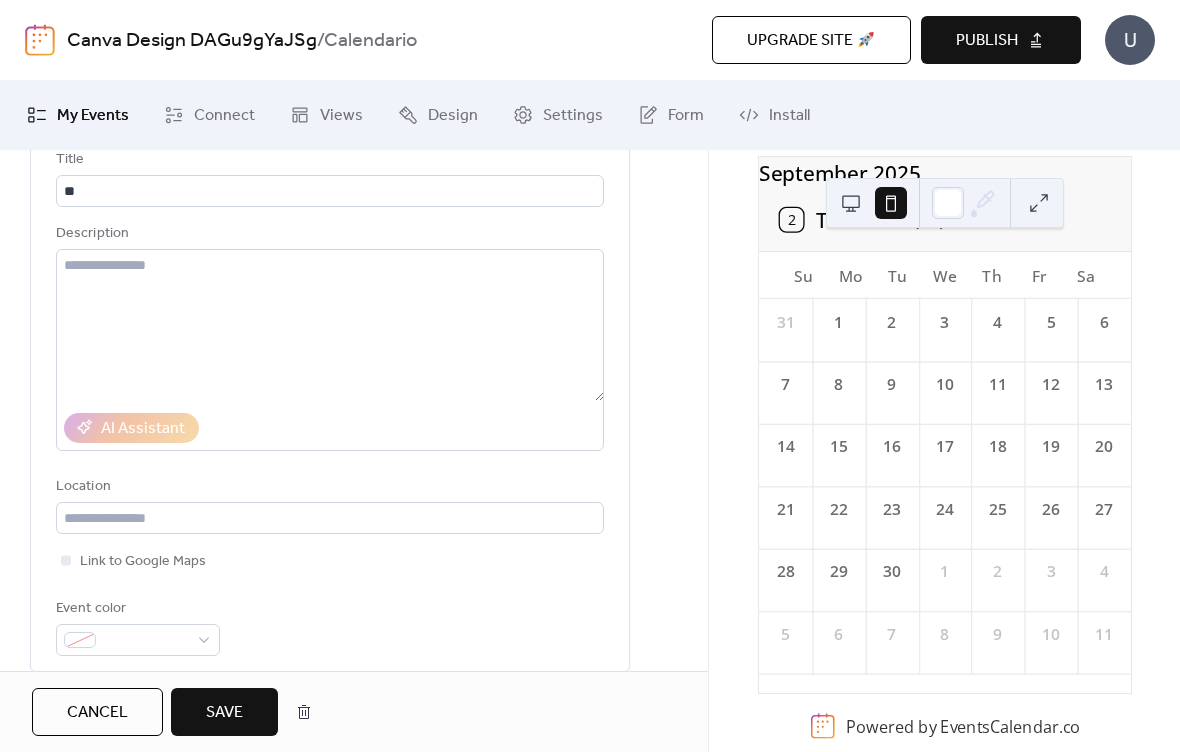 click on "Save" at bounding box center [224, 713] 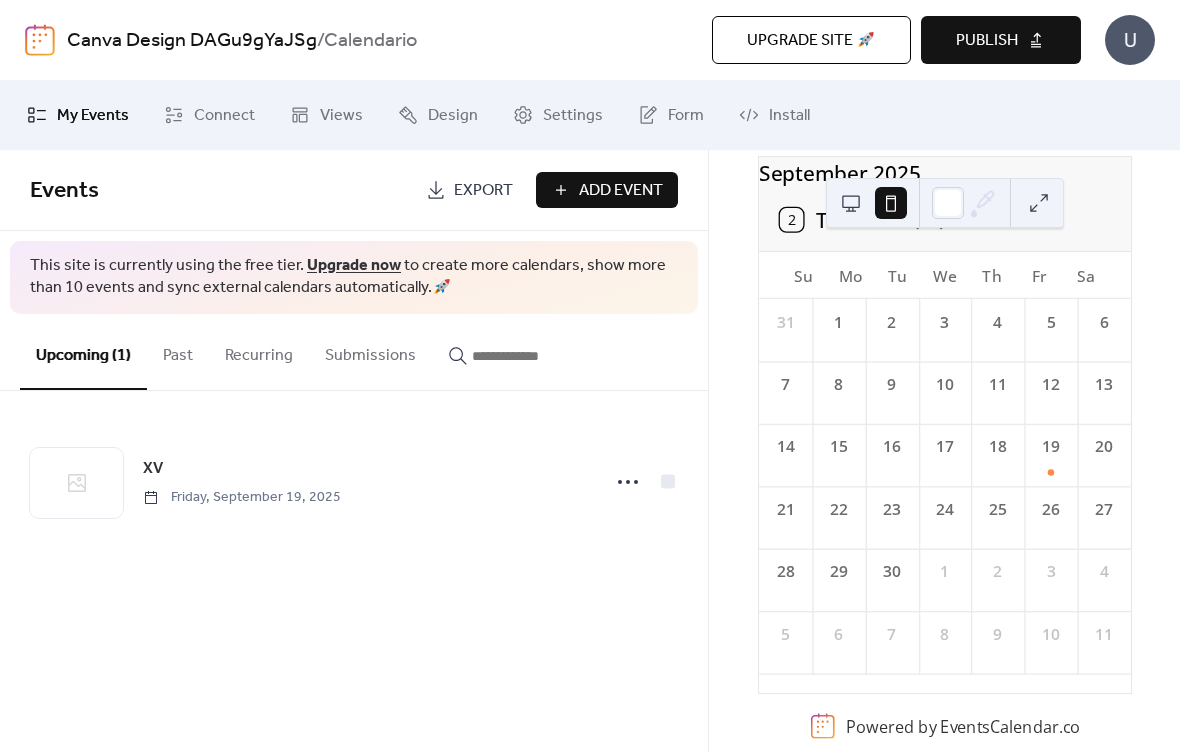 click on "19" at bounding box center (1050, 455) 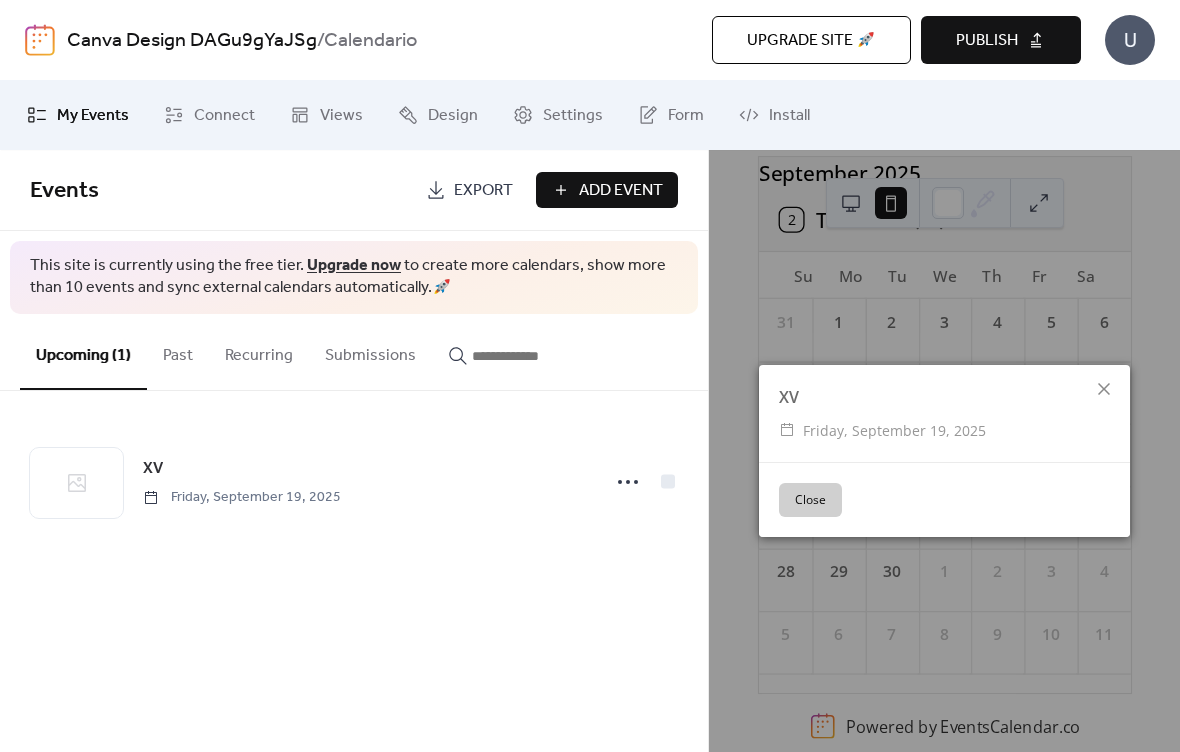 click on "Close" at bounding box center (810, 500) 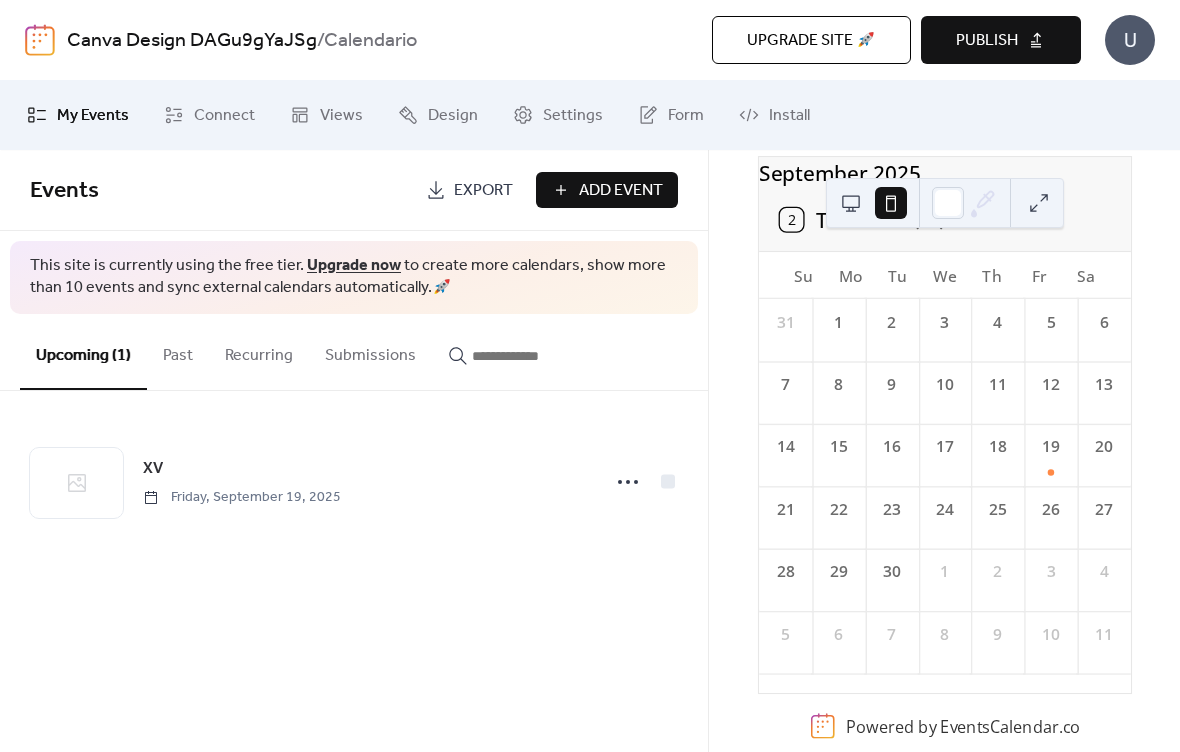 click on "Design" at bounding box center [453, 116] 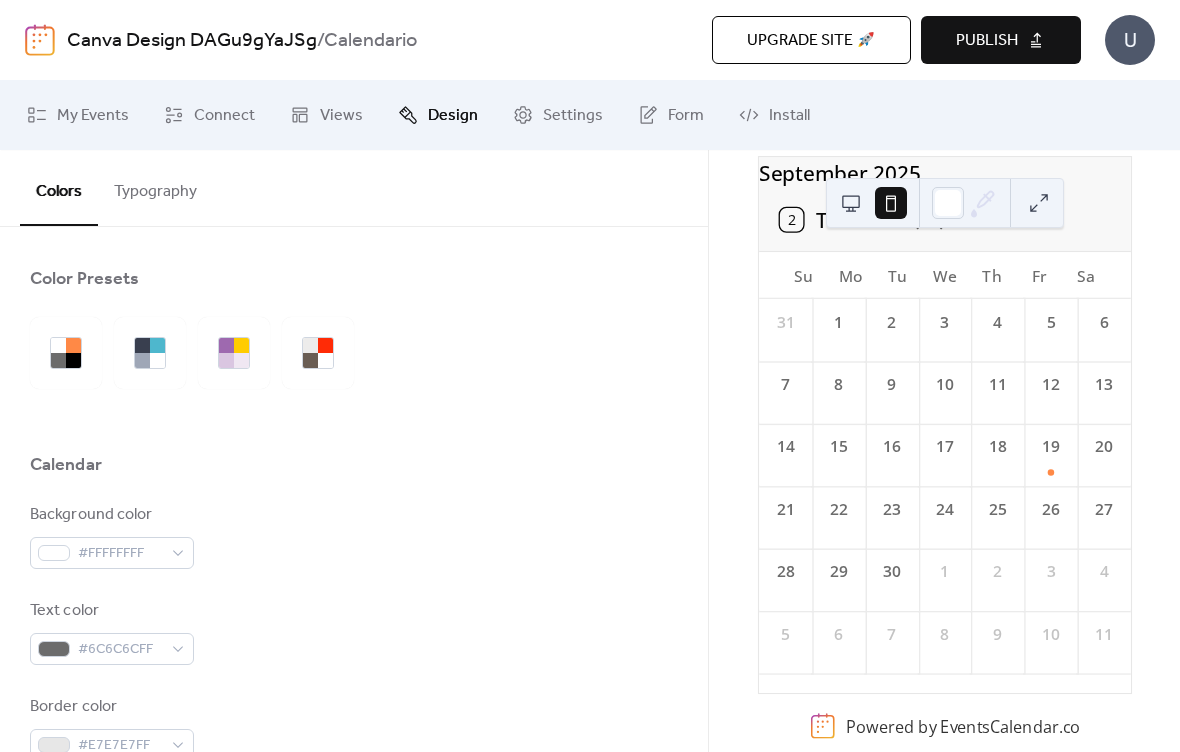 click on "Views" at bounding box center (341, 116) 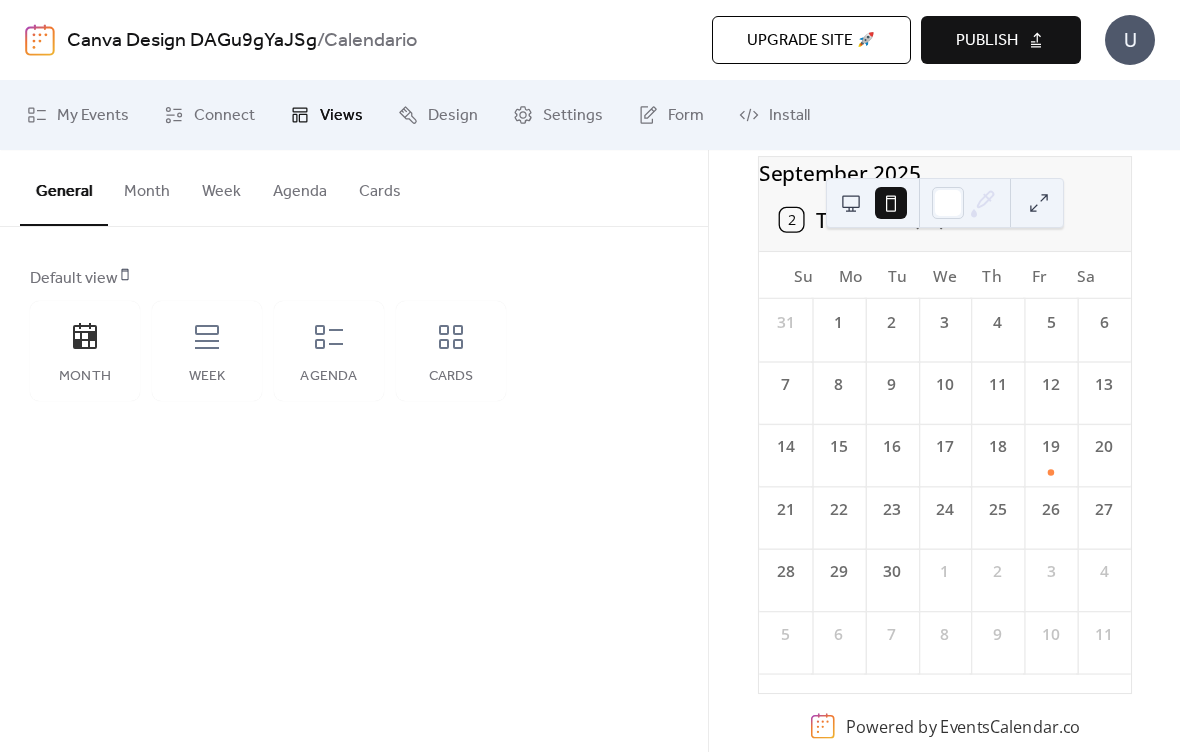 click on "Week" at bounding box center [207, 377] 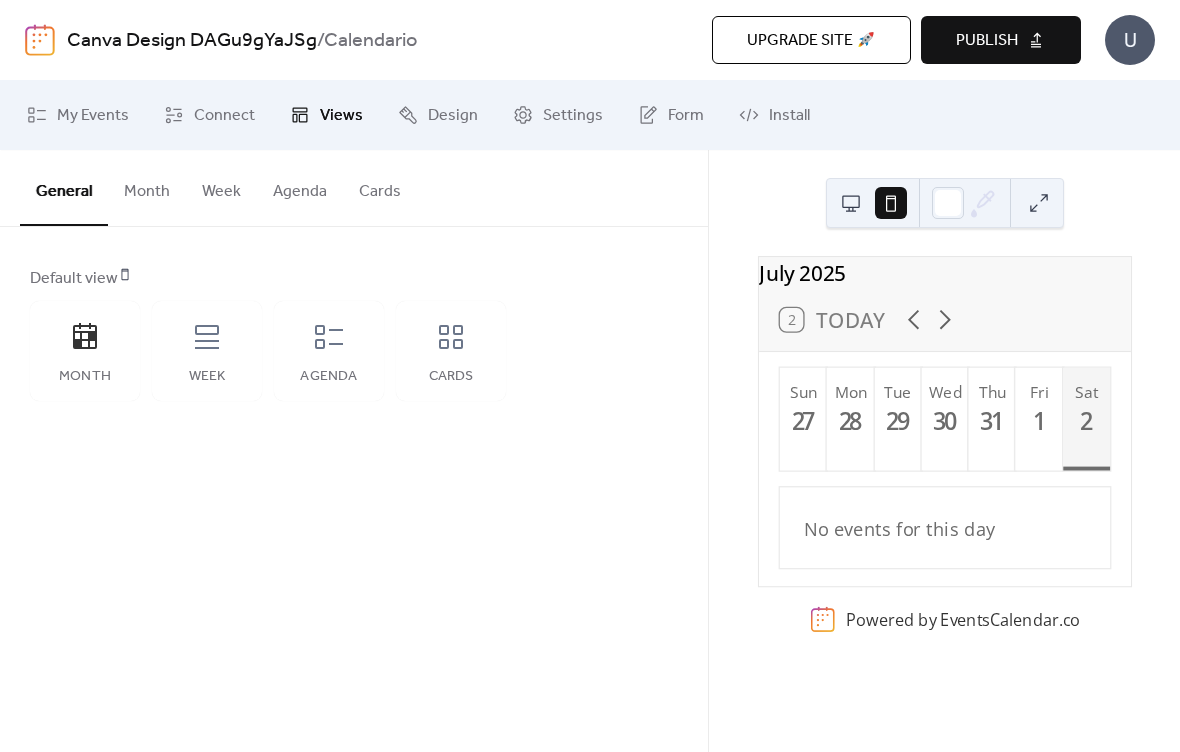 scroll, scrollTop: 0, scrollLeft: 0, axis: both 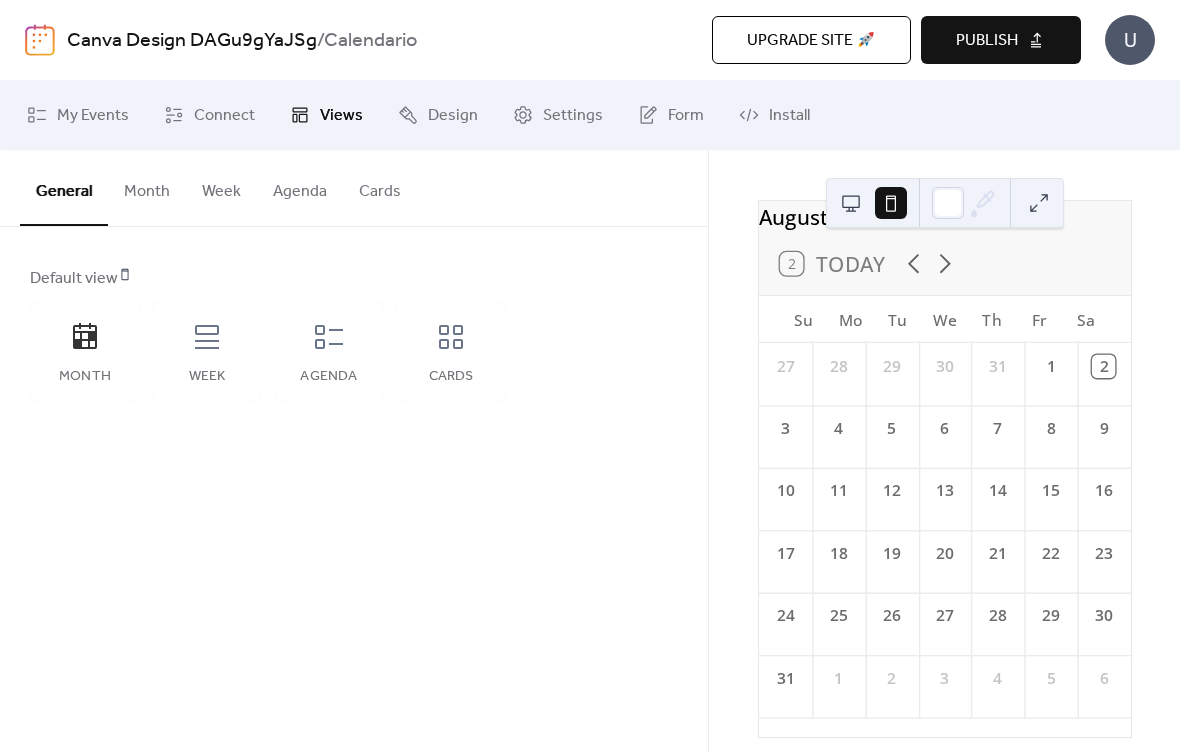 click 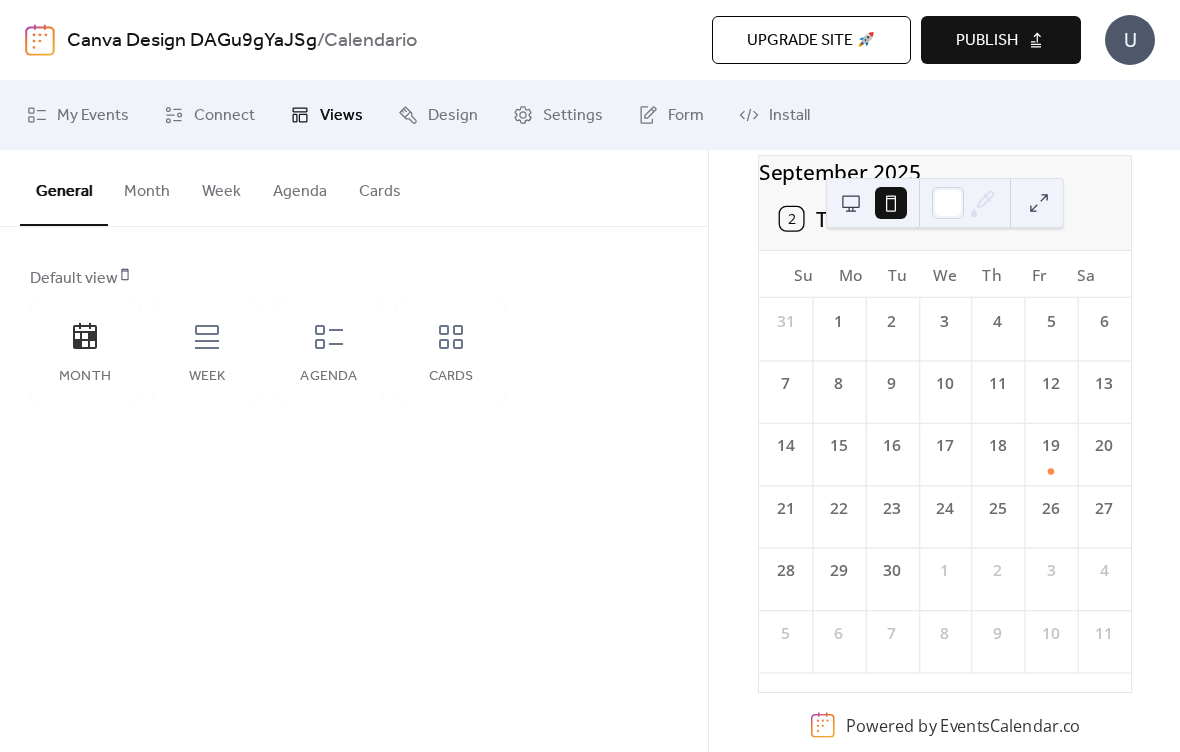 scroll, scrollTop: 116, scrollLeft: 0, axis: vertical 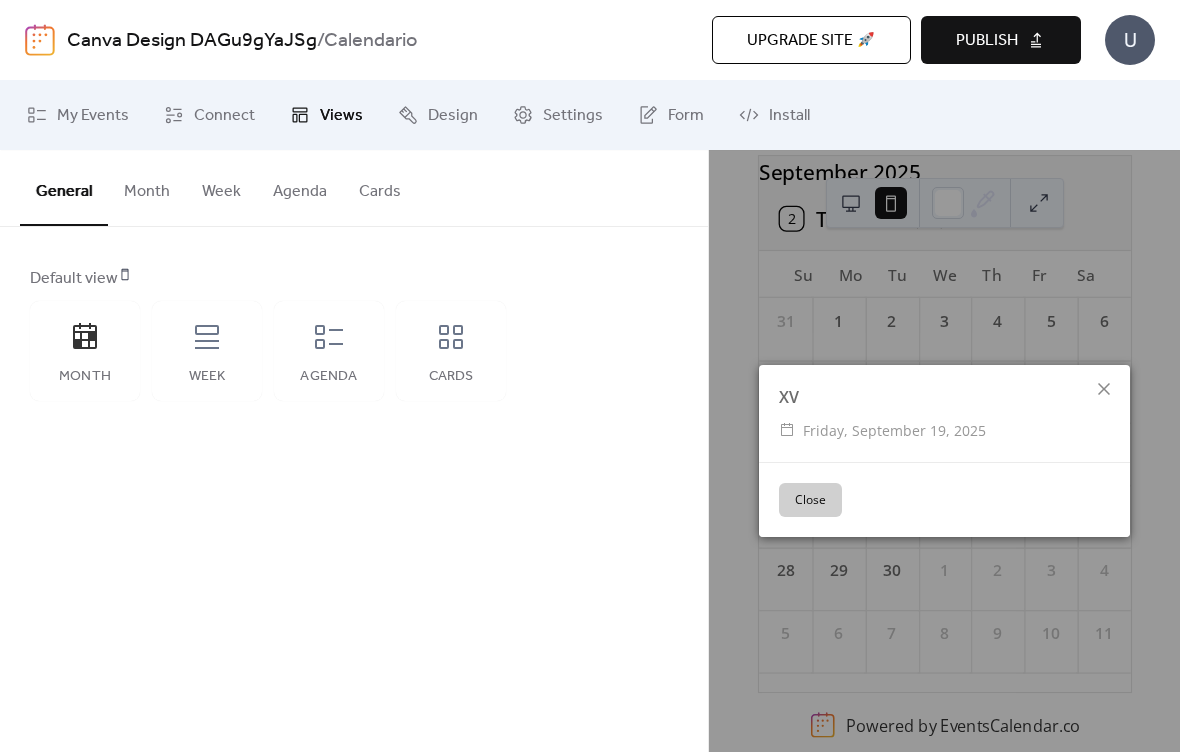 click on "Close" at bounding box center [810, 500] 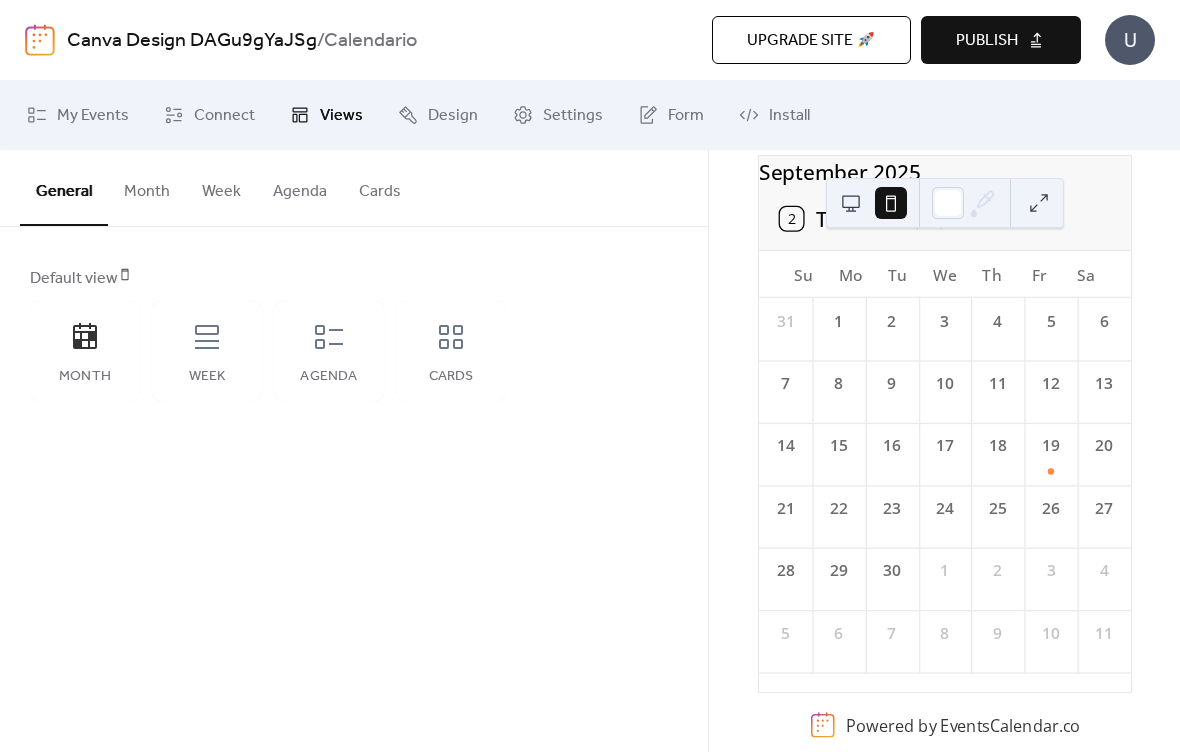click on "My Events" at bounding box center [78, 115] 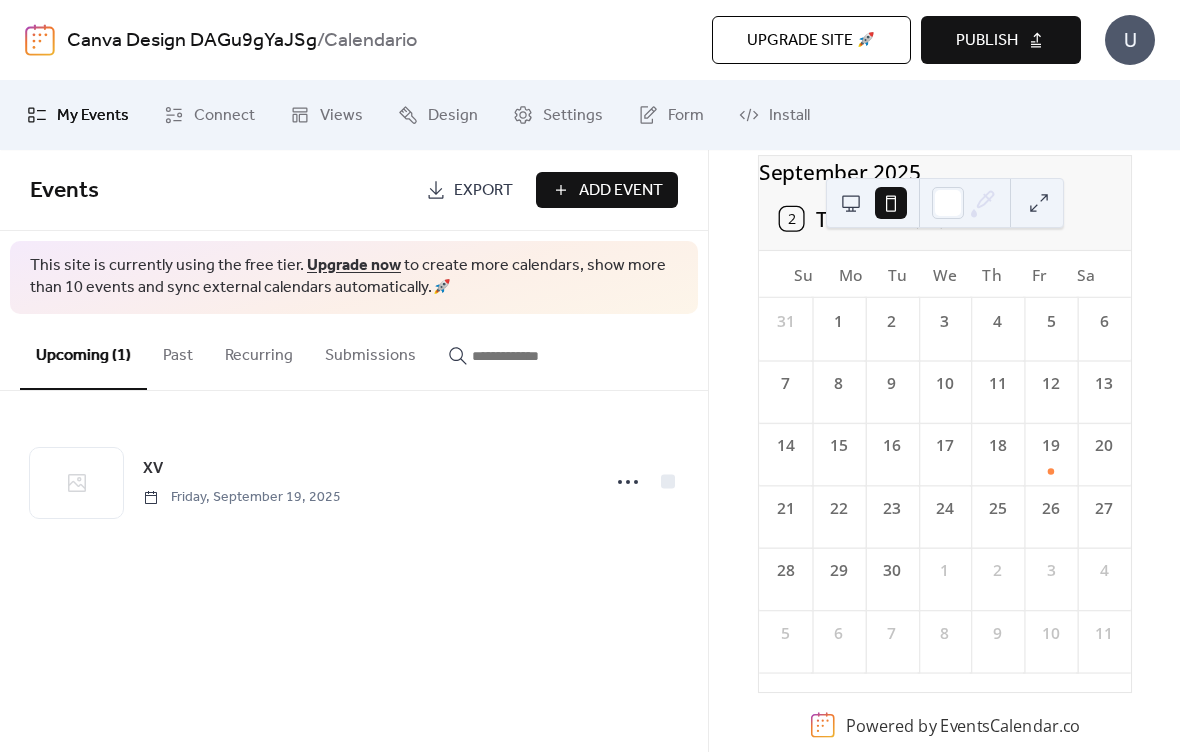 click on "Past" at bounding box center [178, 351] 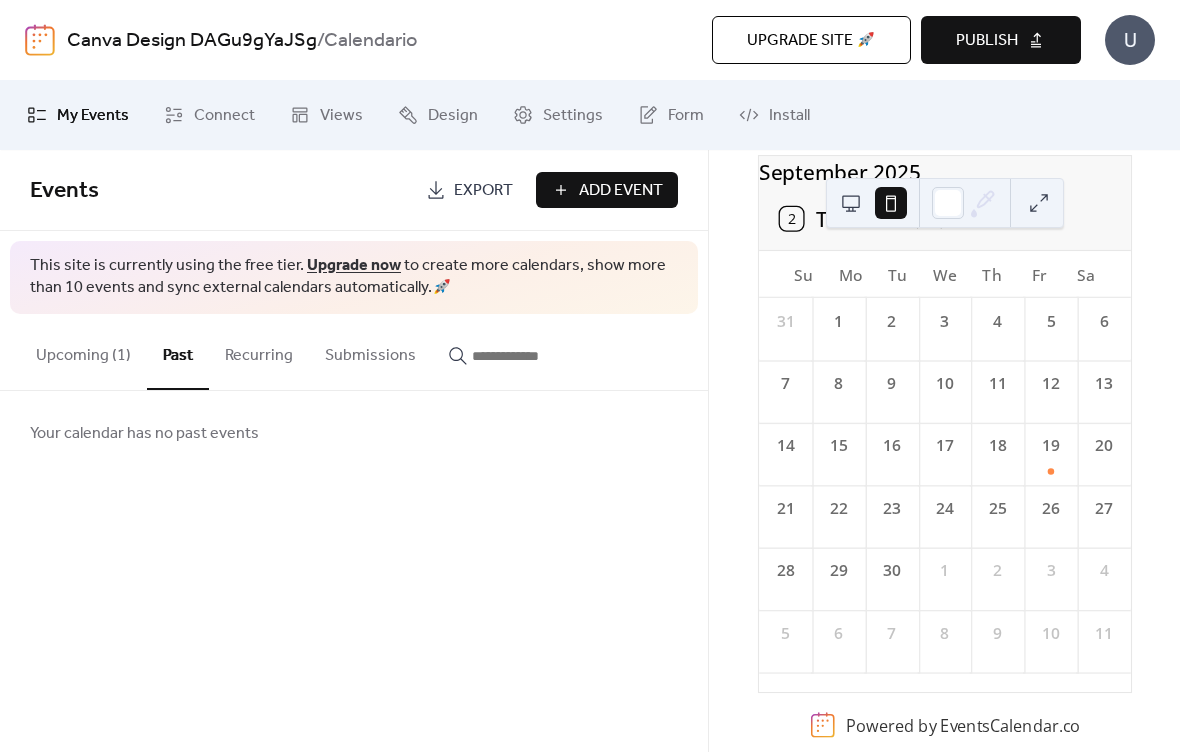 click on "Recurring" at bounding box center (259, 351) 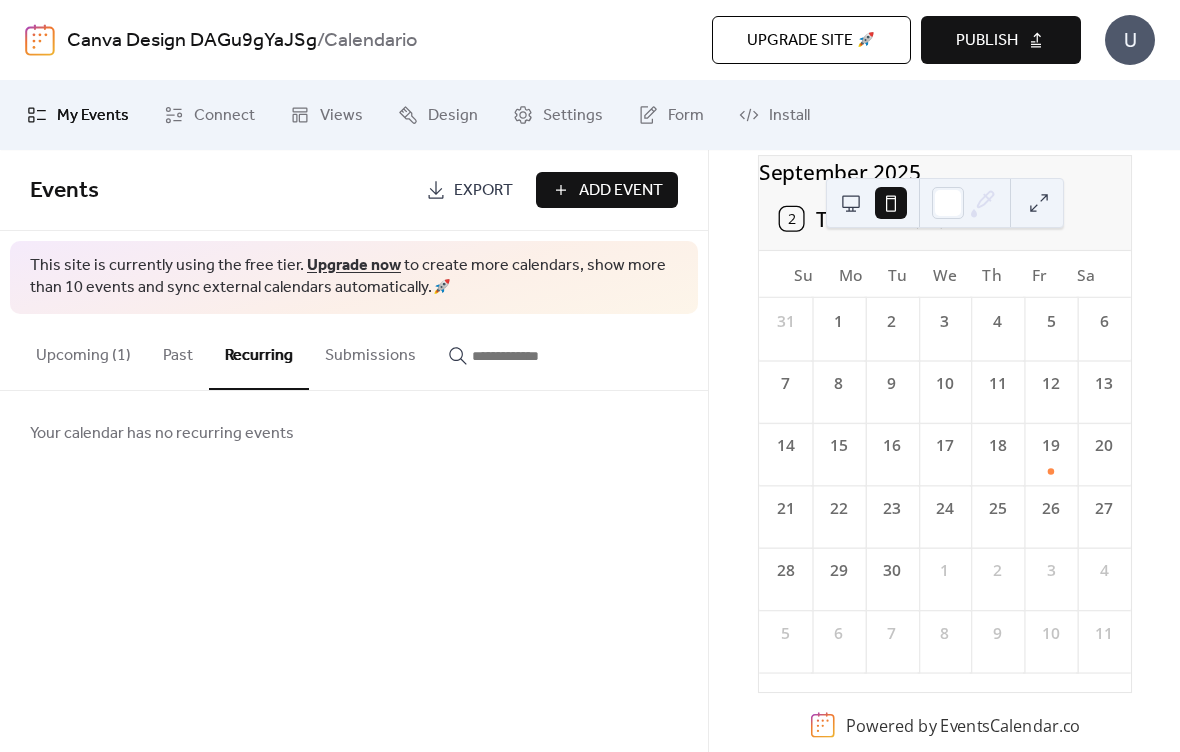 click on "Upcoming (1)" at bounding box center (83, 351) 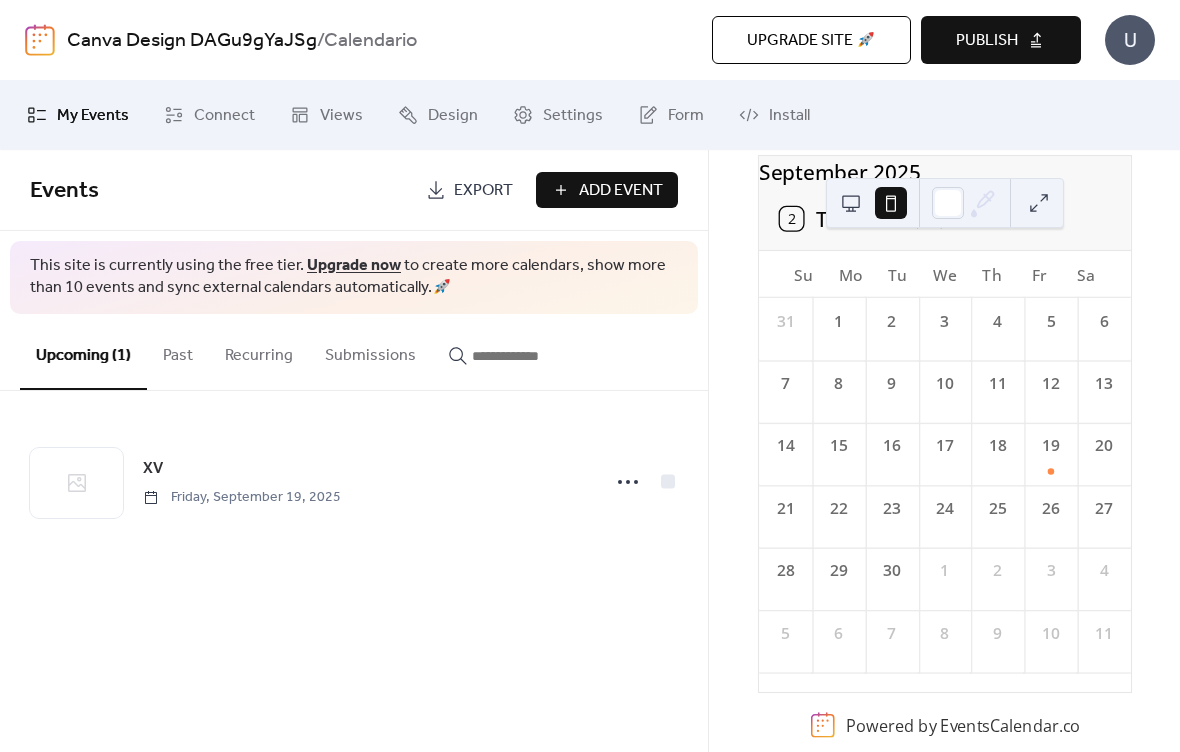 click on "Connect" at bounding box center (209, 115) 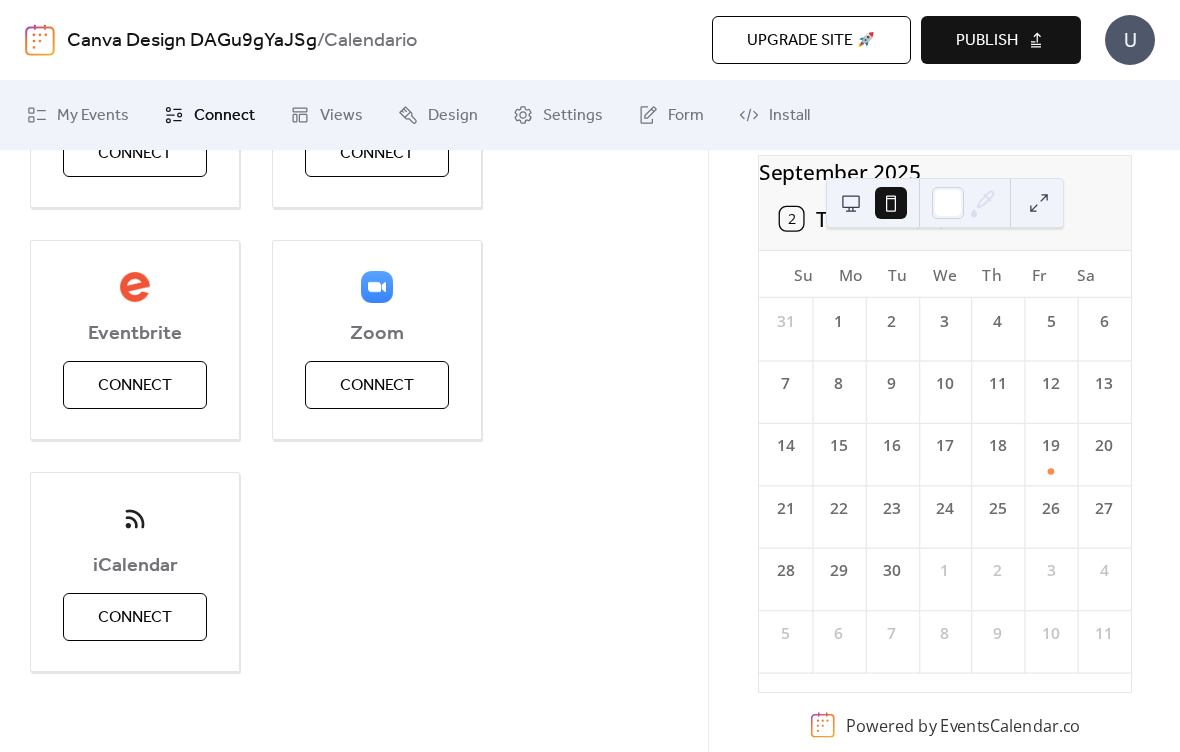 scroll, scrollTop: 421, scrollLeft: 0, axis: vertical 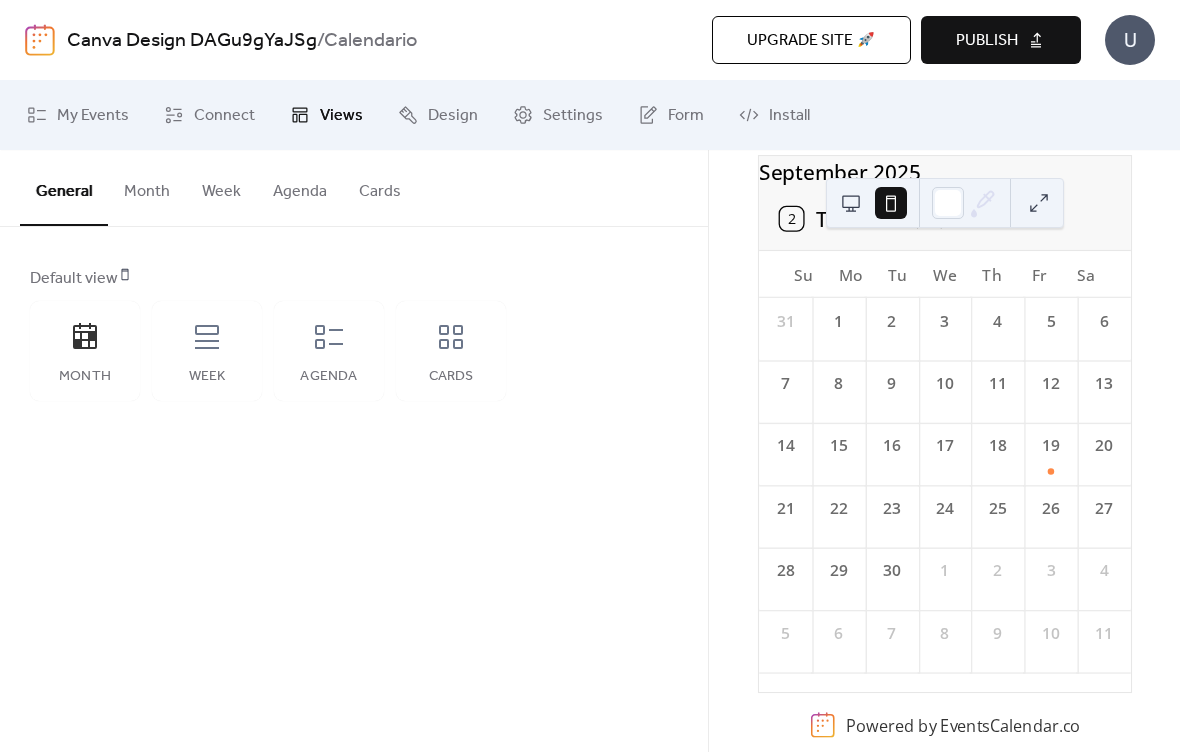 click on "Settings" at bounding box center (573, 116) 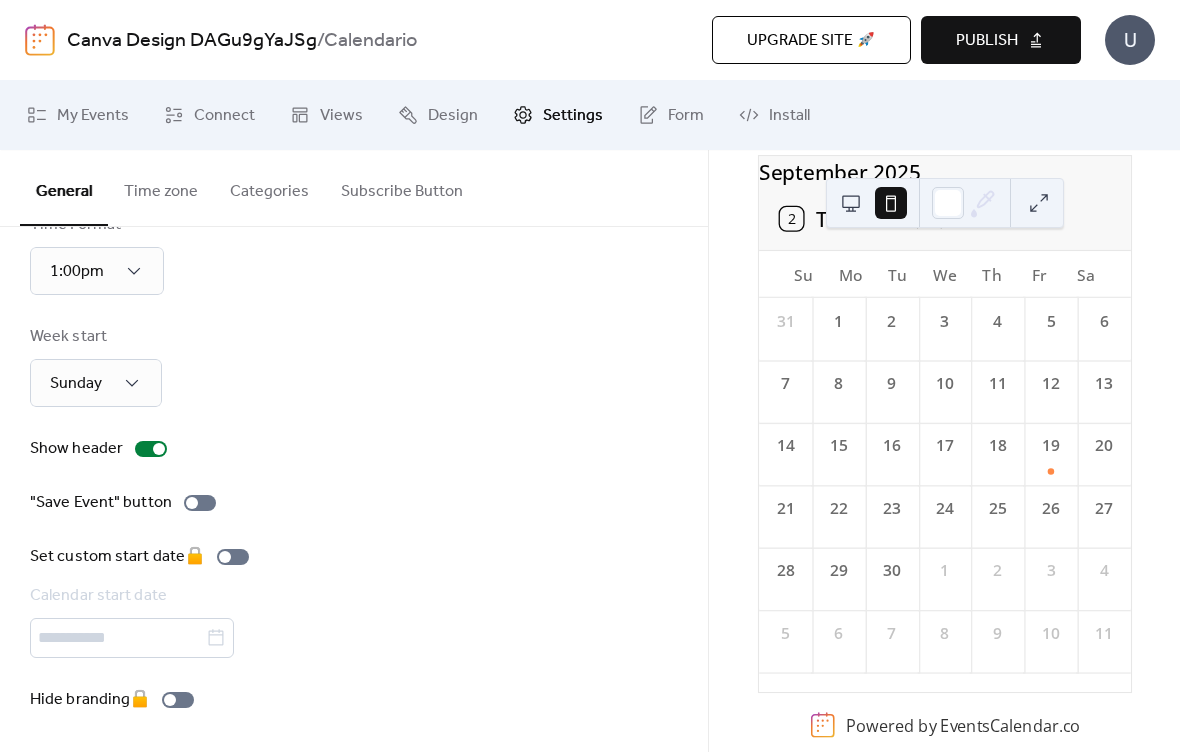 scroll, scrollTop: 173, scrollLeft: 0, axis: vertical 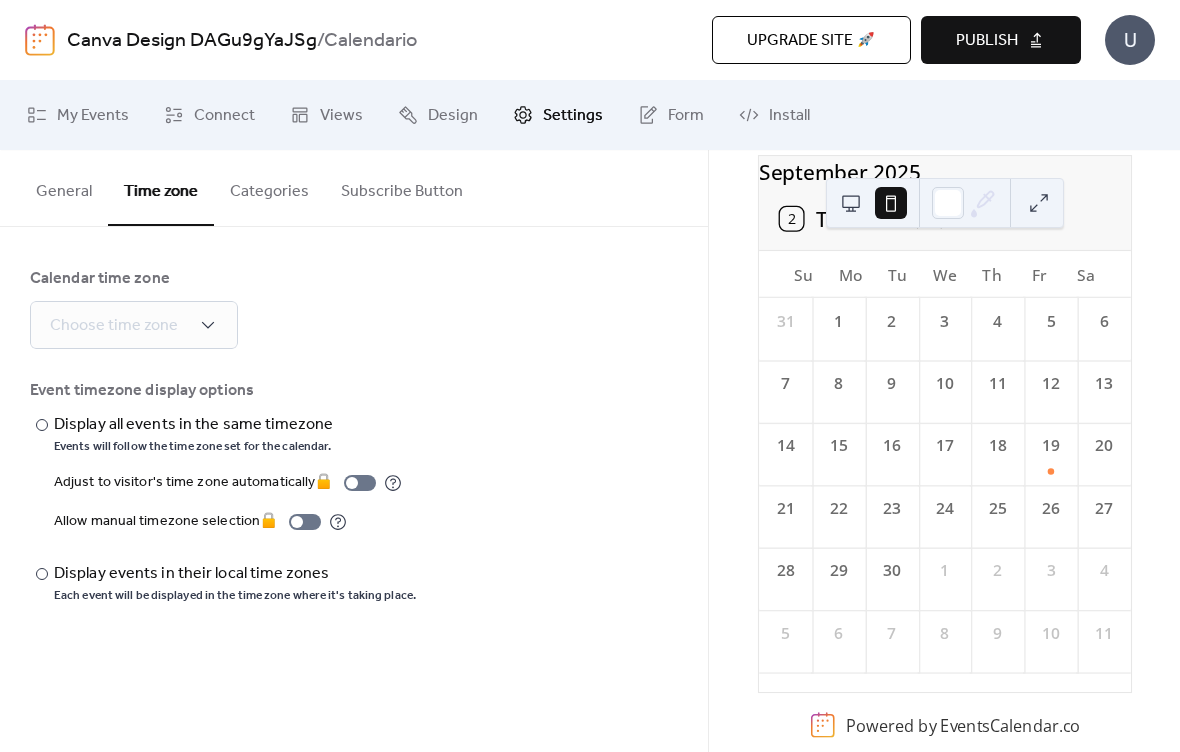 click on "General" at bounding box center [64, 187] 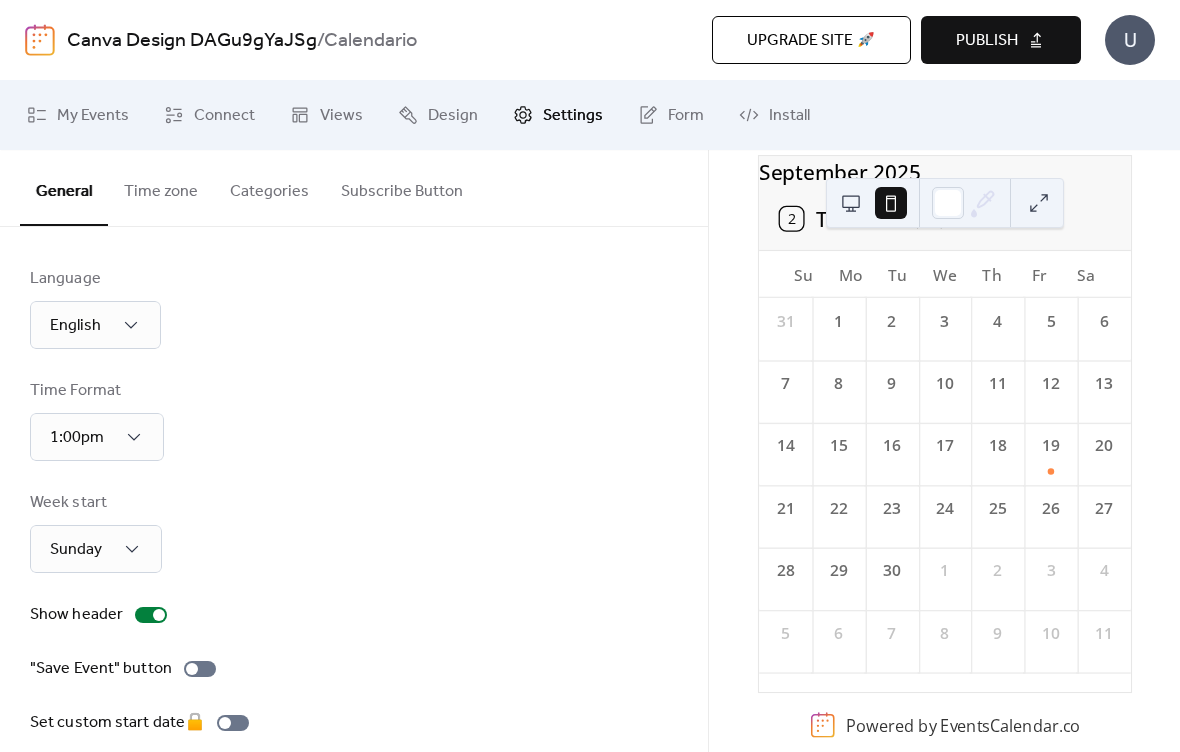 click on "My Events" at bounding box center (78, 115) 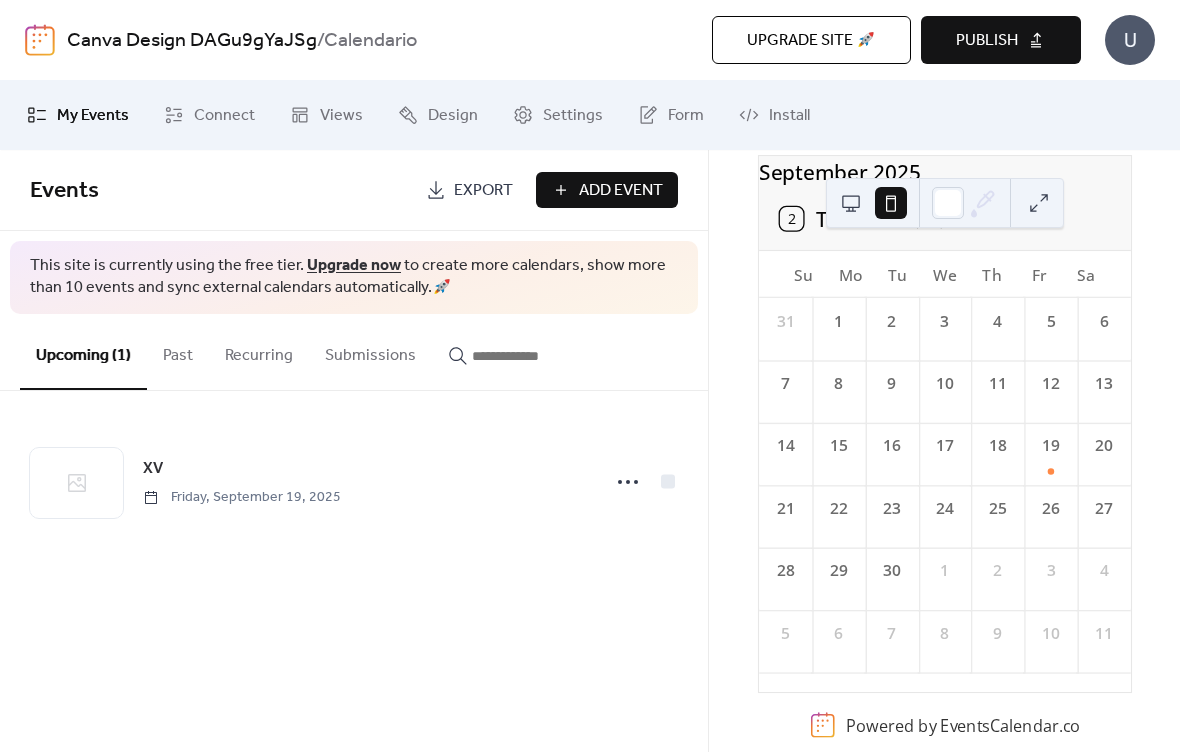 click 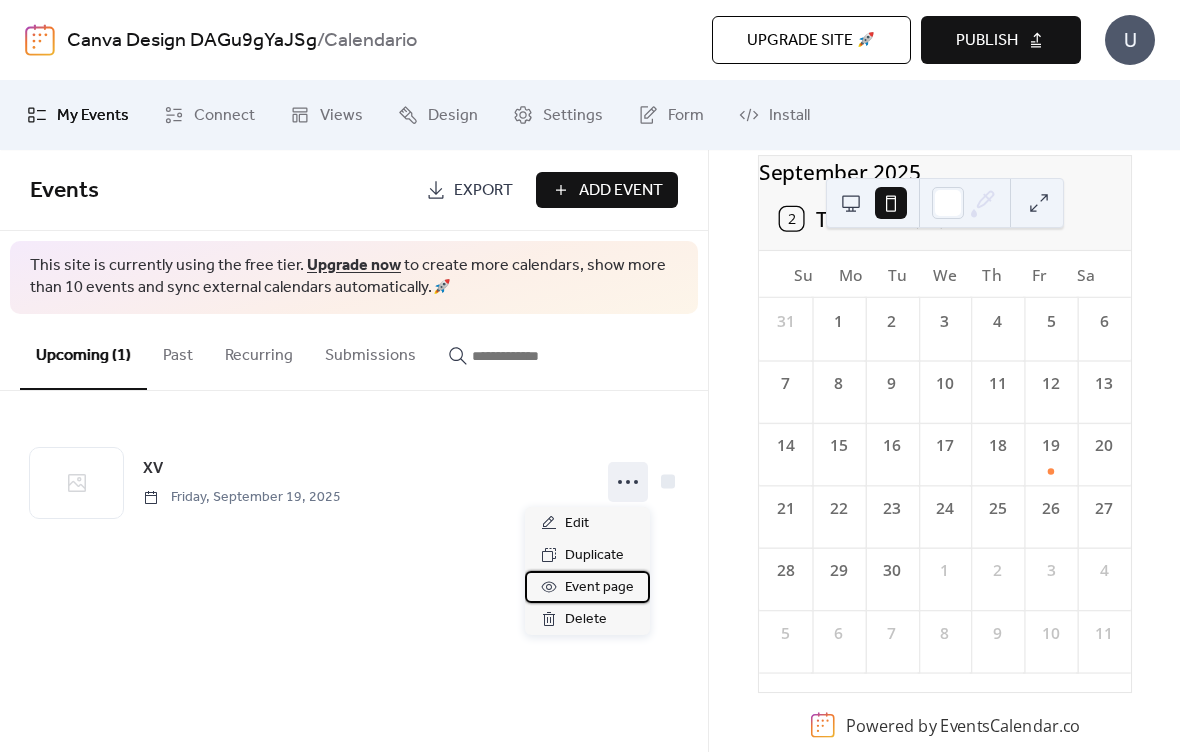 click on "Event page" at bounding box center (599, 588) 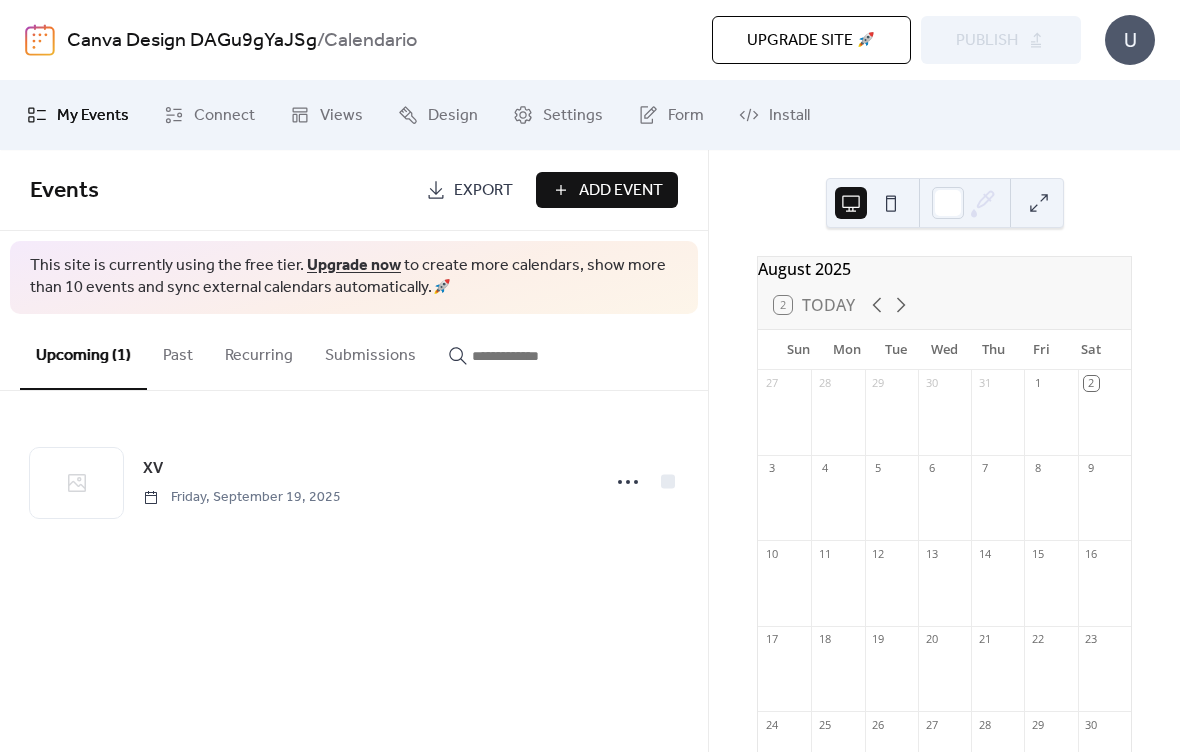 scroll, scrollTop: 0, scrollLeft: 0, axis: both 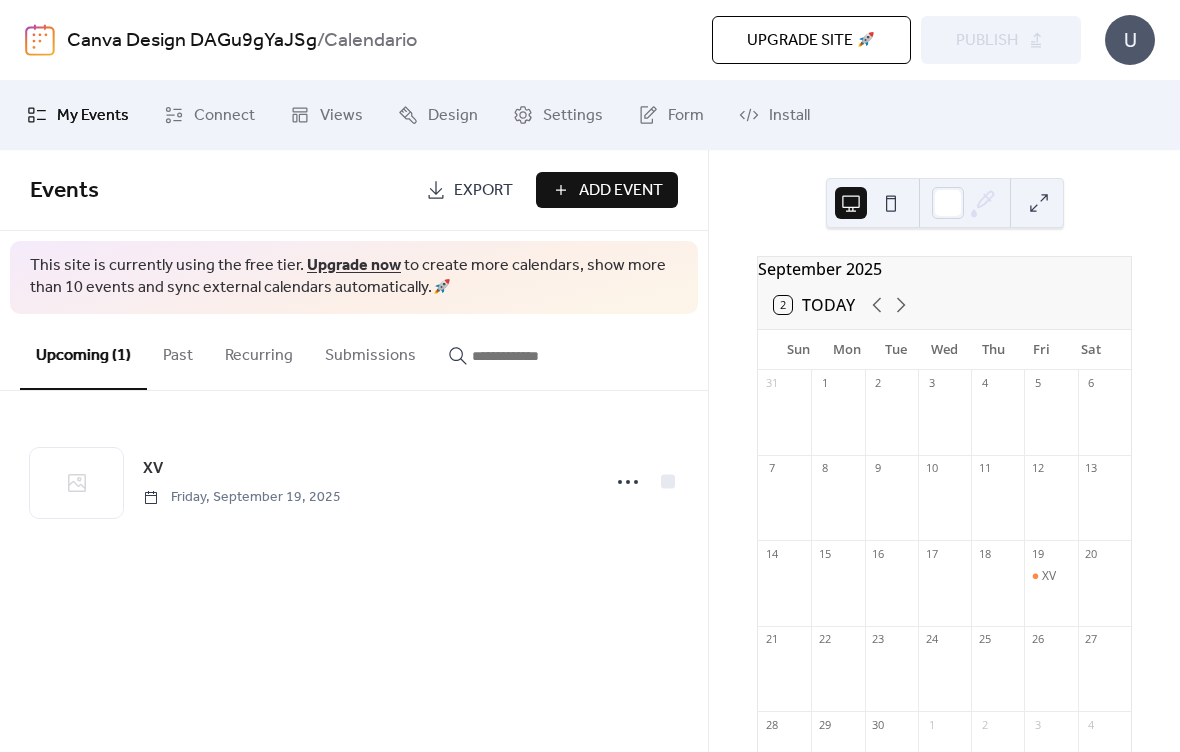 click at bounding box center (891, 203) 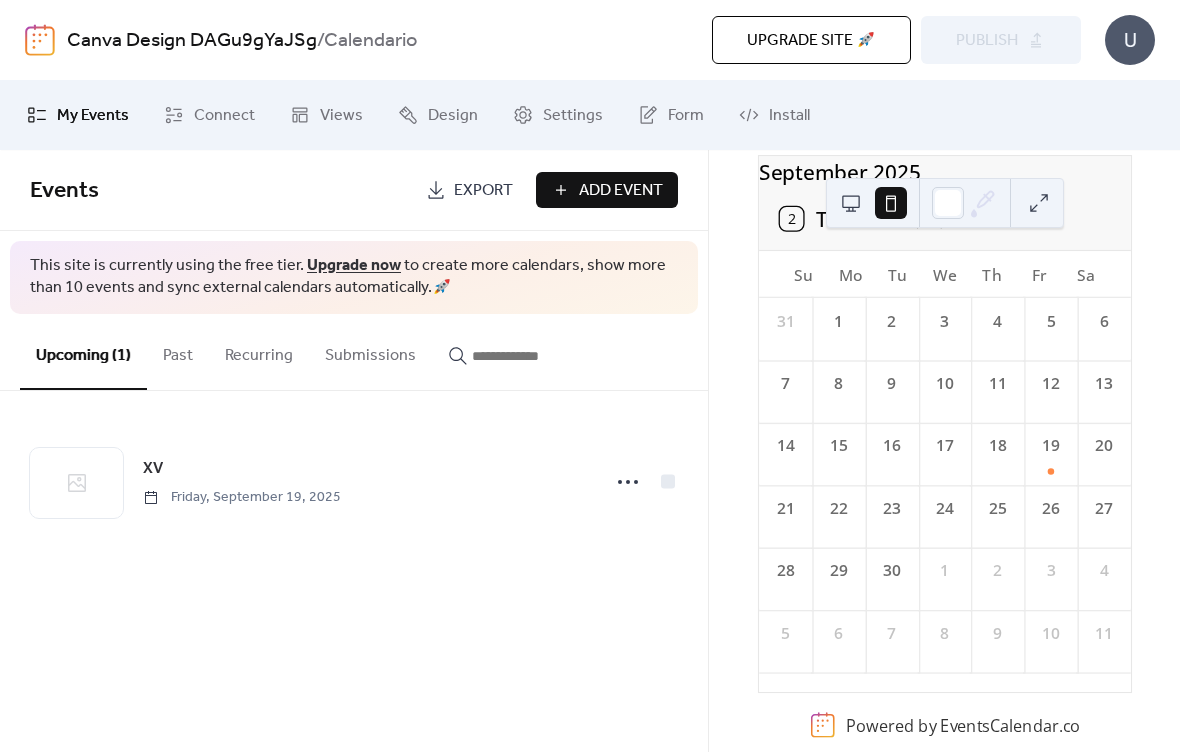 scroll, scrollTop: 116, scrollLeft: 0, axis: vertical 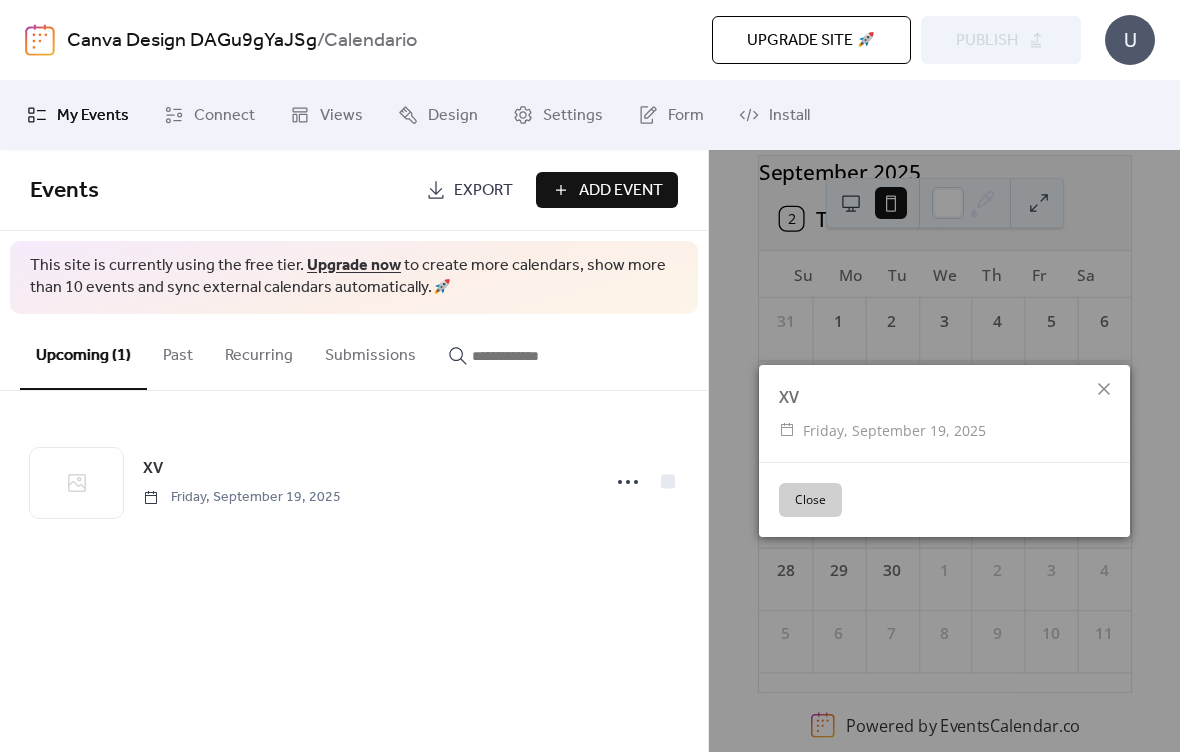 click on "Close" at bounding box center [810, 500] 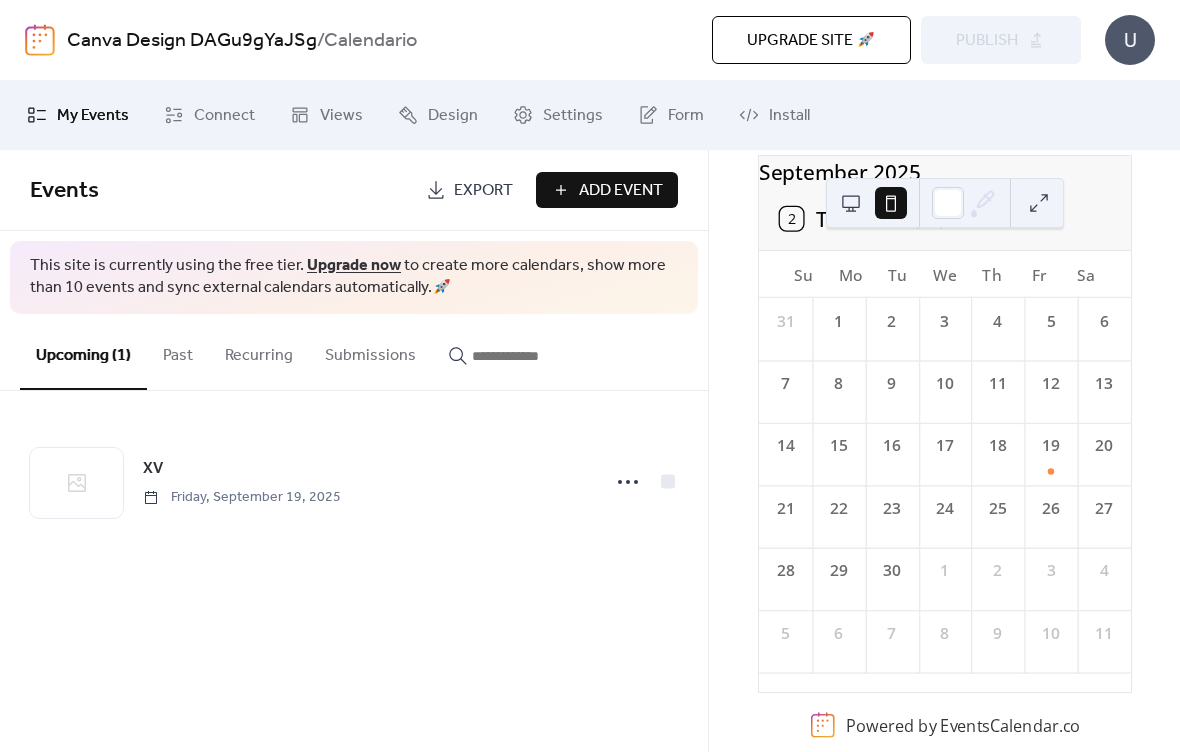 click at bounding box center [948, 203] 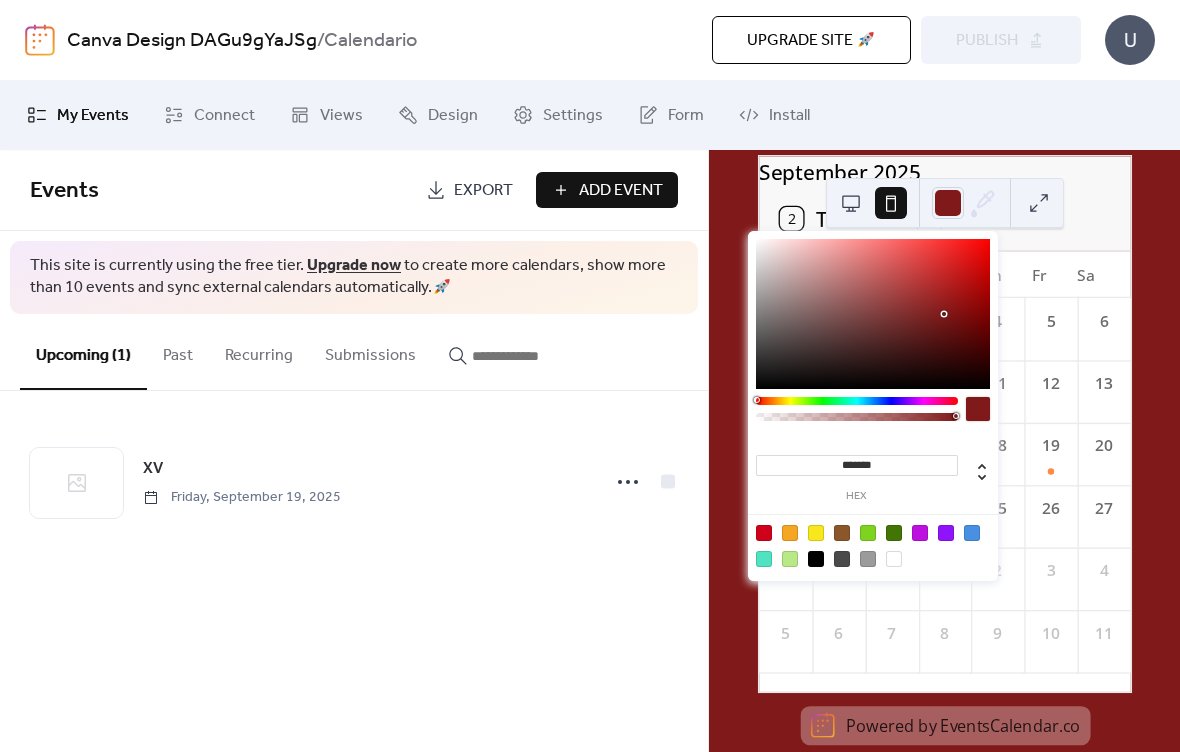 click at bounding box center [873, 314] 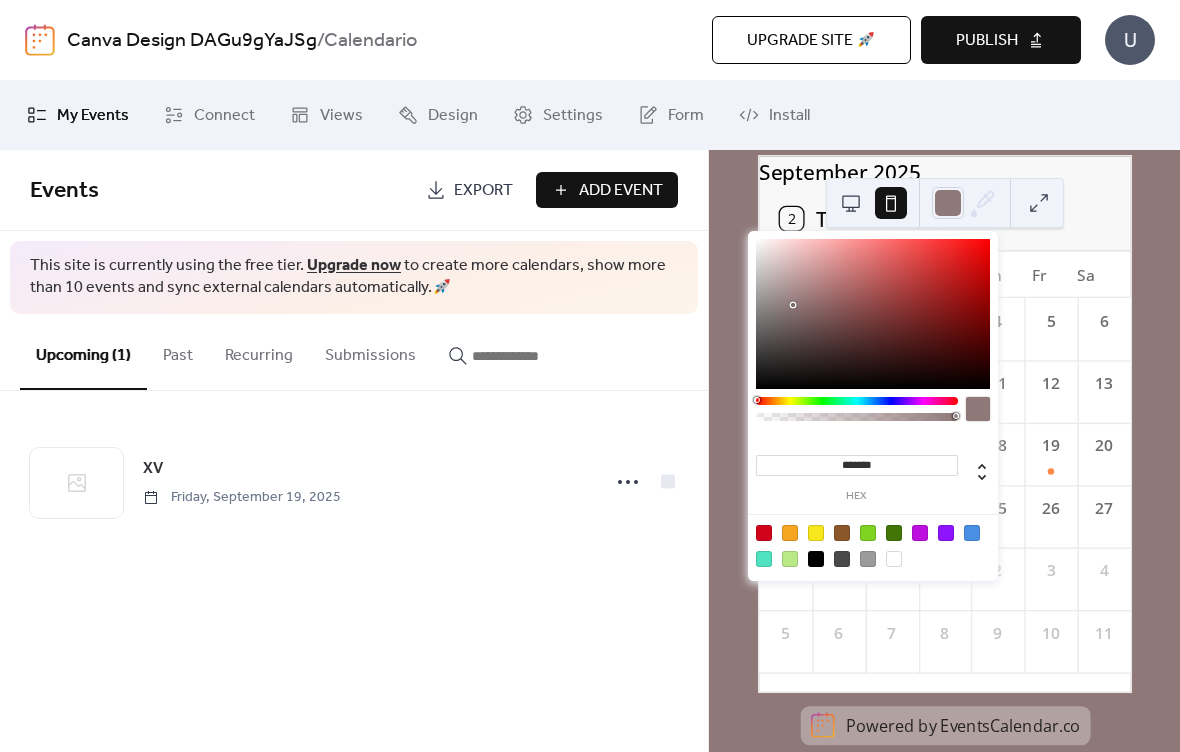 type on "***" 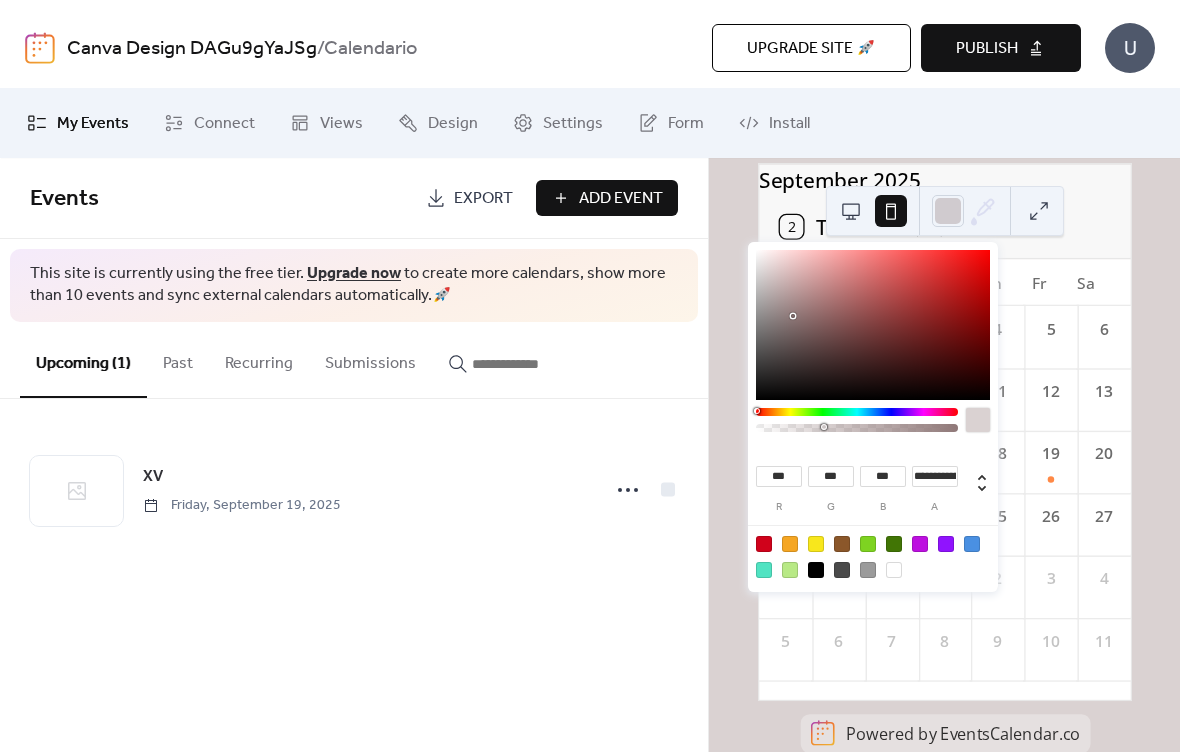 type on "*" 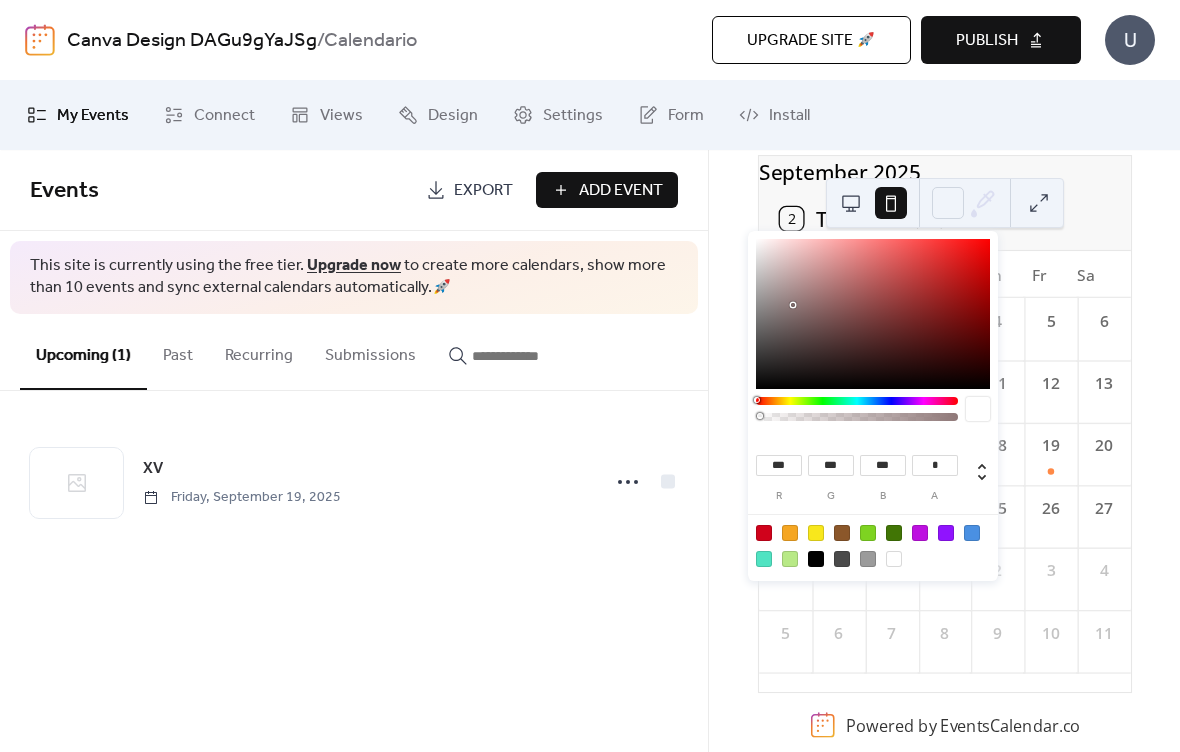 click on "[MONTH] [YEAR] 2 Today Su Mo Tu We Th Fr Sa 31 1 2 3 4 5 6 7 8 9 10 11 12 13 14 15 16 17 18 19 20 21 22 23 24 25 26 27 28 29 30 1 2 3 4 5 6 7 8 9 10 11 Powered by   EventsCalendar.co" at bounding box center (944, 451) 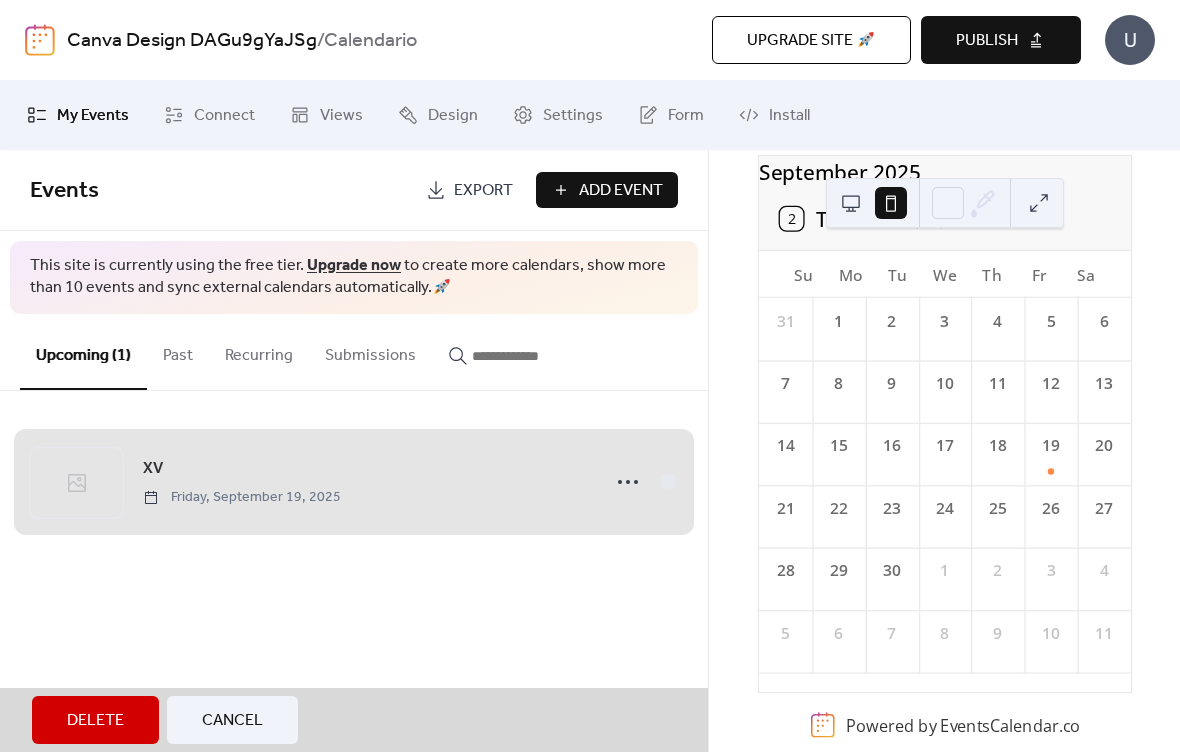 click on "Connect" at bounding box center [224, 116] 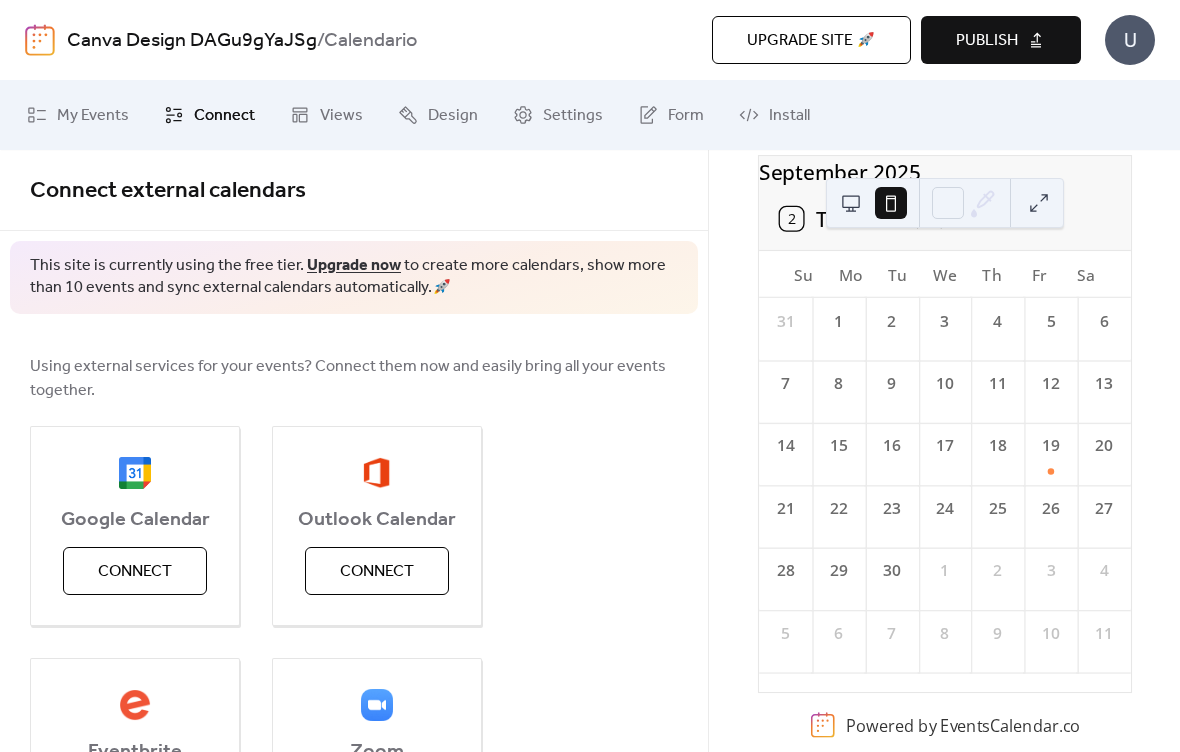 click on "Views" at bounding box center [341, 116] 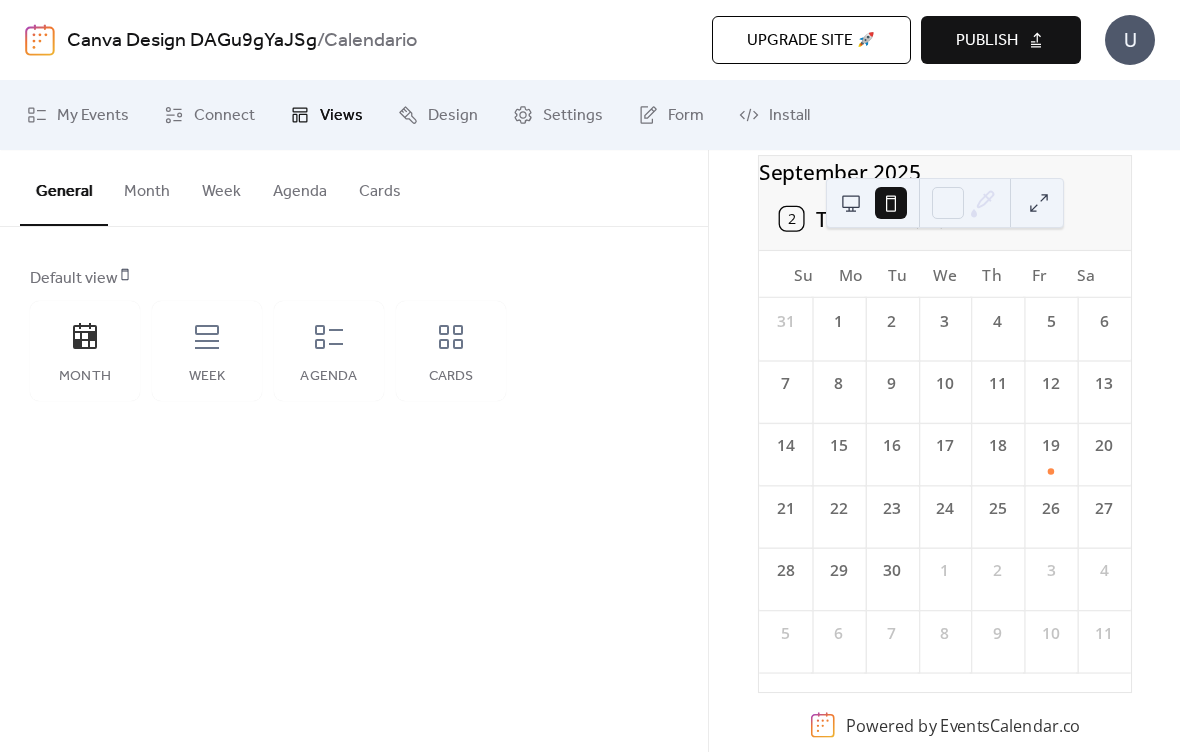 click on "Cards" at bounding box center (380, 187) 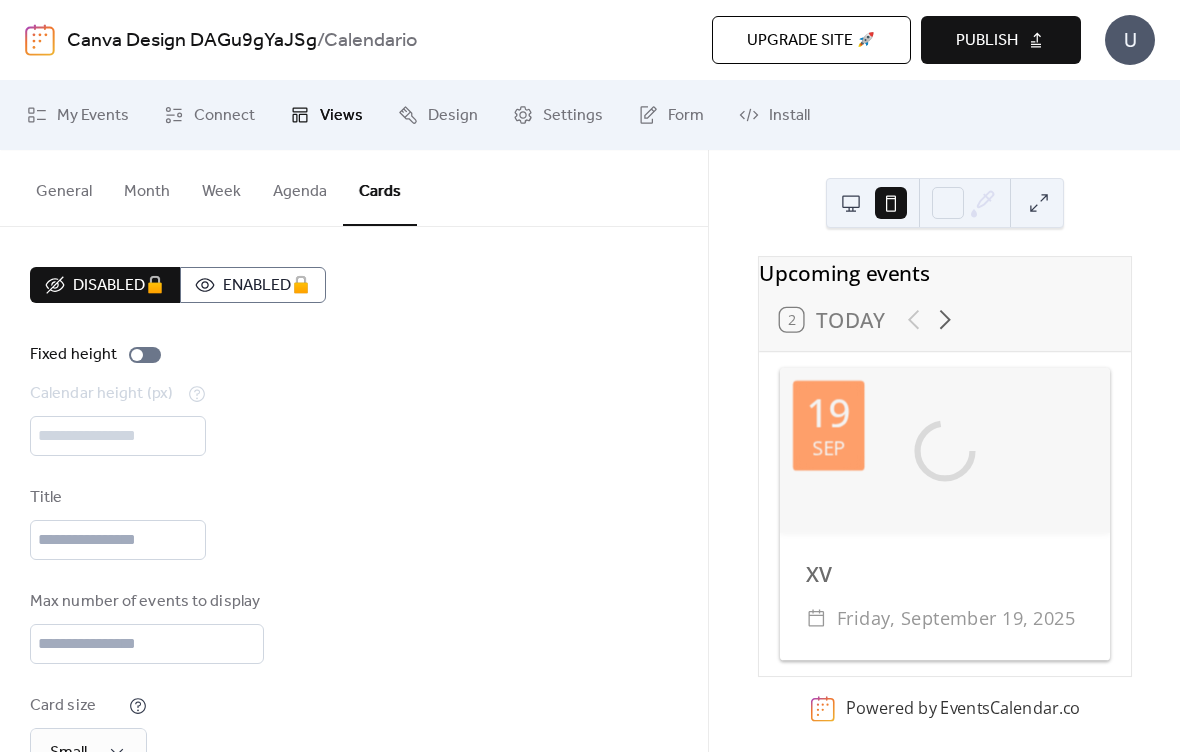 scroll, scrollTop: 0, scrollLeft: 0, axis: both 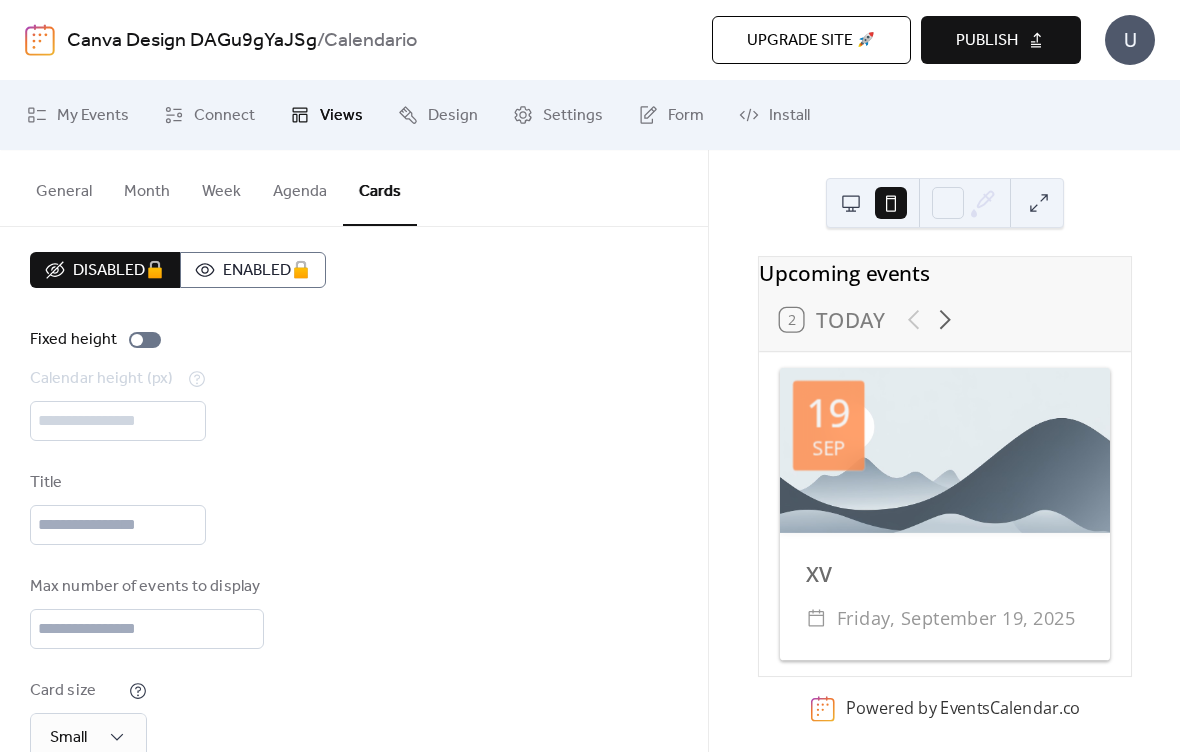 click on "Disabled  🔒 Enabled  🔒" at bounding box center [178, 270] 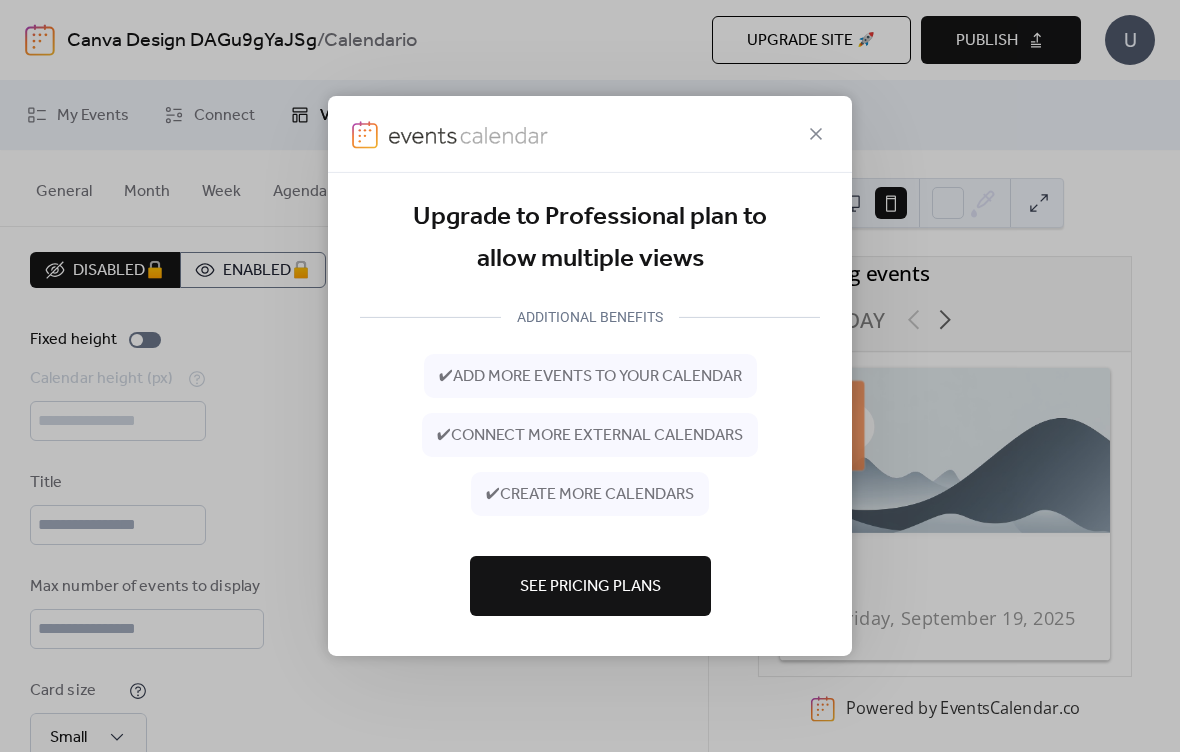 click on "Upgrade to Professional plan to allow multiple views ADDITIONAL BENEFITS ✔  add more events to your calendar ✔  connect more external calendars ✔  create more calendars See Pricing Plans" at bounding box center (590, 376) 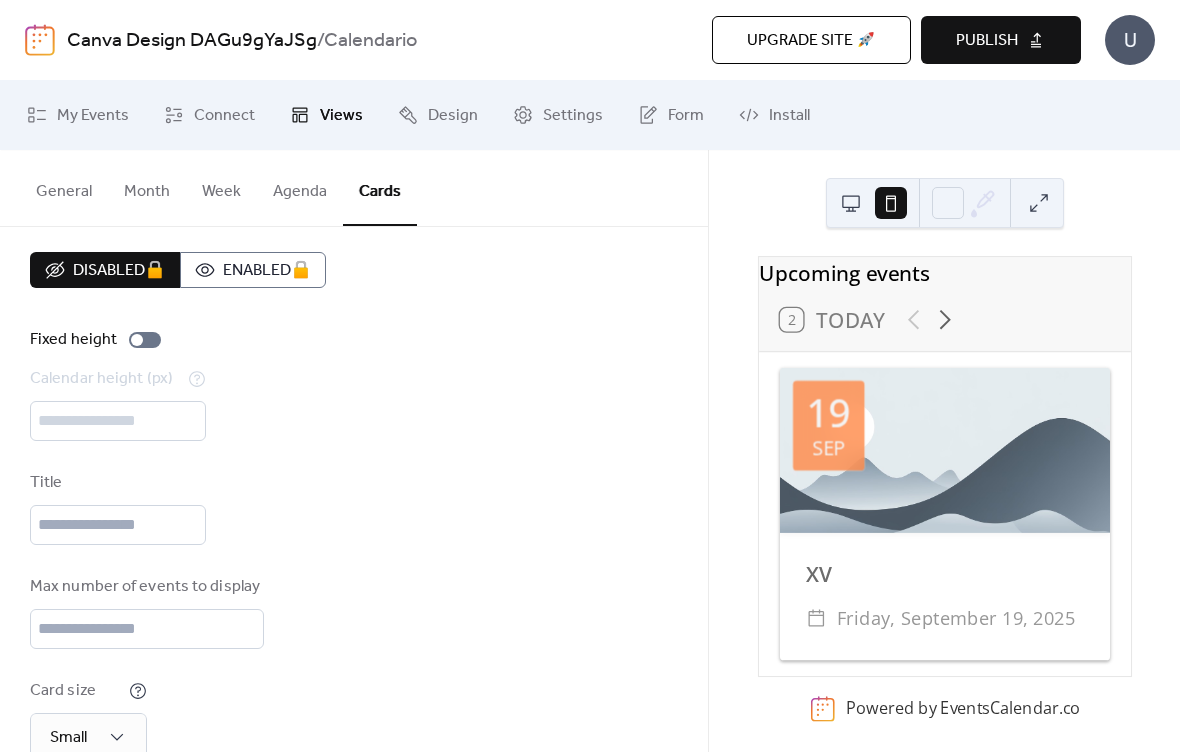 click on "Agenda" at bounding box center [300, 187] 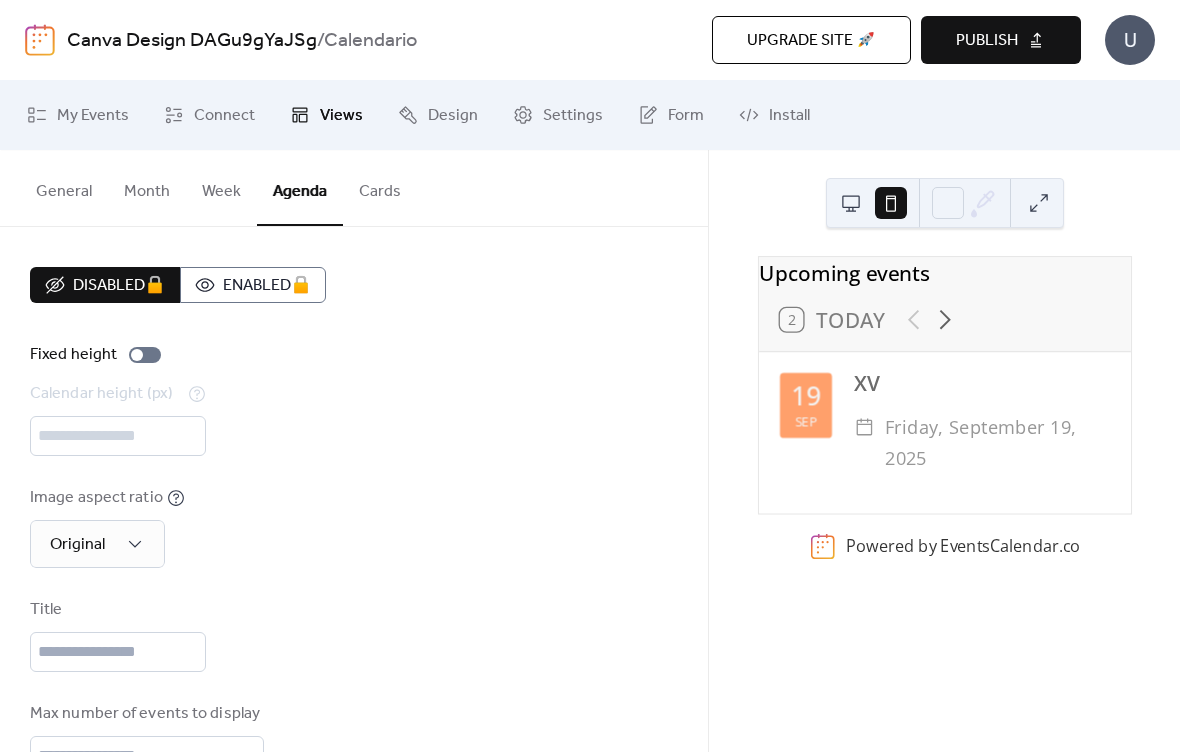 scroll, scrollTop: 0, scrollLeft: 0, axis: both 